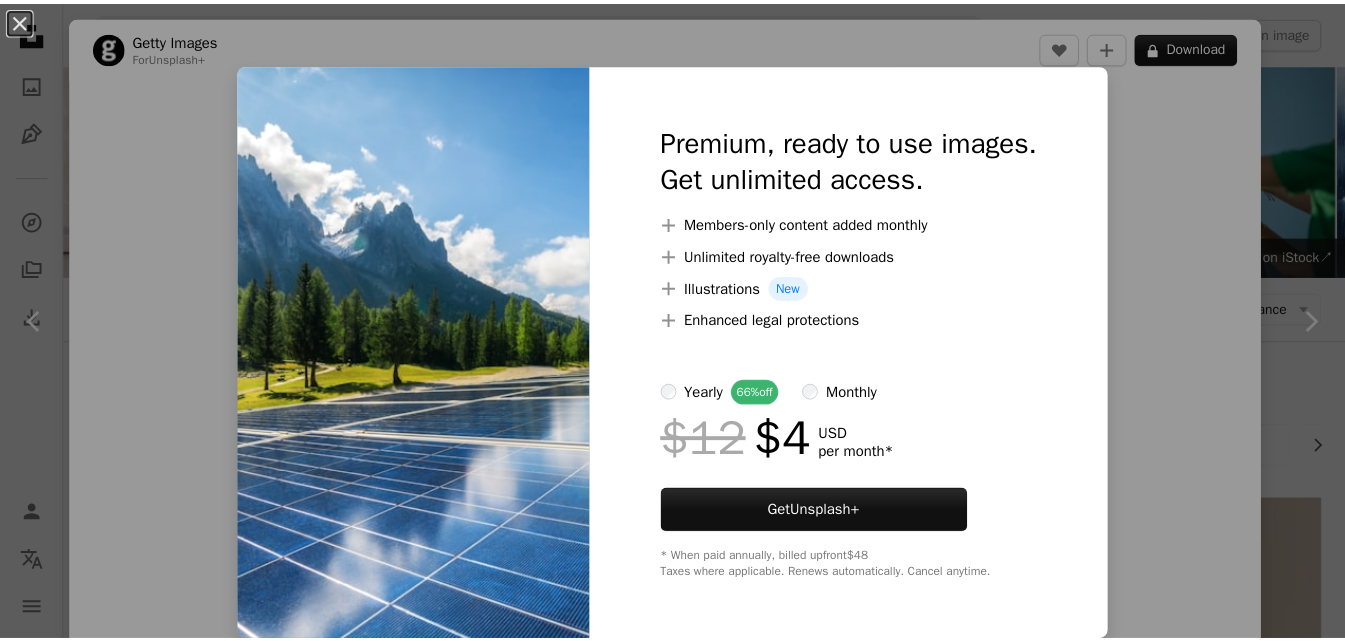 scroll, scrollTop: 1600, scrollLeft: 0, axis: vertical 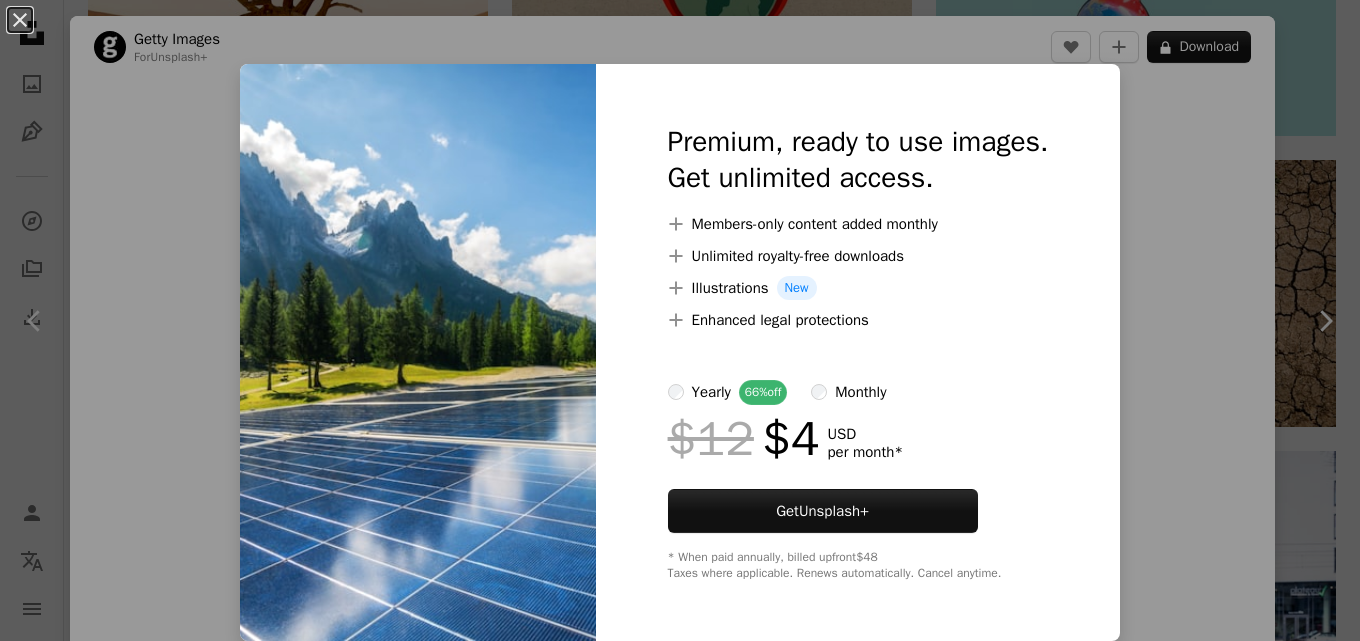 click on "An X shape Premium, ready to use images. Get unlimited access. A plus sign Members-only content added monthly A plus sign Unlimited royalty-free downloads A plus sign Illustrations  New A plus sign Enhanced legal protections yearly 66%  off monthly $12   $4 USD per month * Get  Unsplash+ * When paid annually, billed upfront  $48 Taxes where applicable. Renews automatically. Cancel anytime." at bounding box center [680, 320] 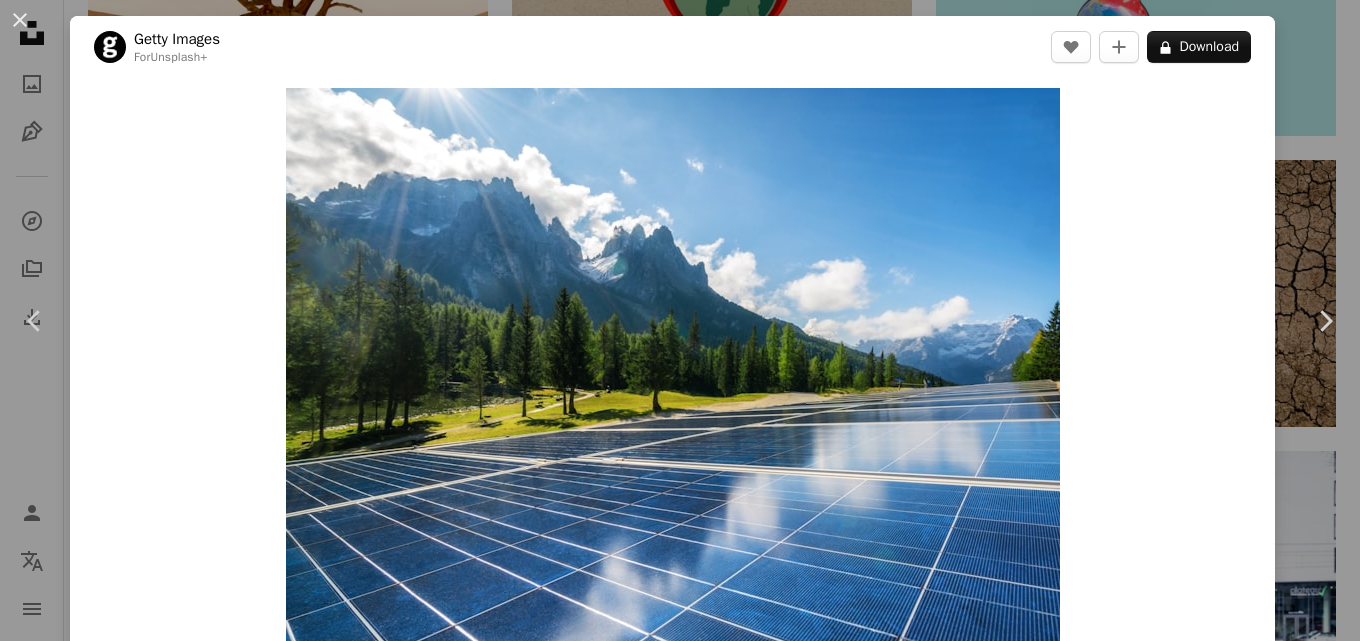 click on "An X shape Chevron left Chevron right Getty Images For  Unsplash+ A heart A plus sign A lock Download Zoom in A forward-right arrow Share More Actions Calendar outlined Published on  [DATE], [YEAR] Safety Licensed under the  Unsplash+ License forest business photography science solar panel innovation environment industry hill order social issues green technology station no people climate action control panel installing fuel and power generation sustainable resources HD Wallpapers From this series Plus sign for Unsplash+ Related images Plus sign for Unsplash+ A heart A plus sign Getty Images For  Unsplash+ A lock Download Plus sign for Unsplash+ A heart A plus sign JSB Co. For  Unsplash+ A lock Download Plus sign for Unsplash+ A heart A plus sign Alexander Mils For  Unsplash+ A lock Download Plus sign for Unsplash+ A heart A plus sign JSB Co. For  Unsplash+ A lock Download Plus sign for Unsplash+ A heart A plus sign Kateryna Hliznitsova For  Unsplash+ A lock Download Plus sign for Unsplash+ A heart A plus sign For  For" at bounding box center (680, 320) 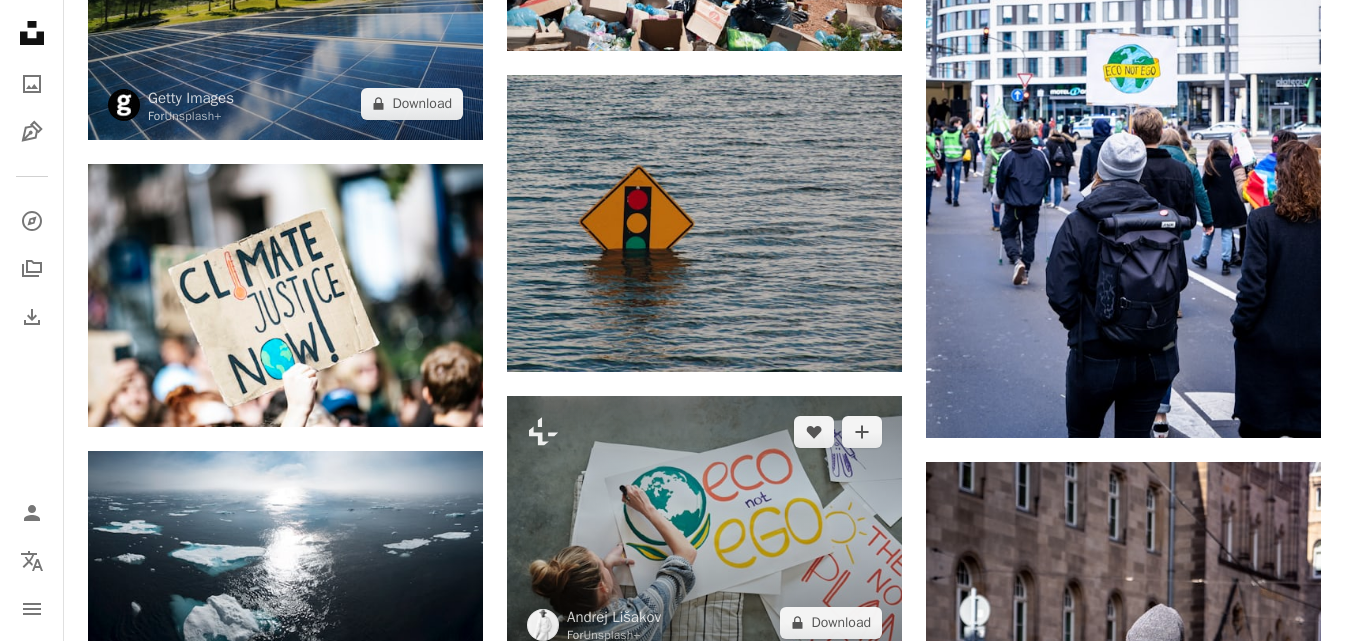 scroll, scrollTop: 2000, scrollLeft: 0, axis: vertical 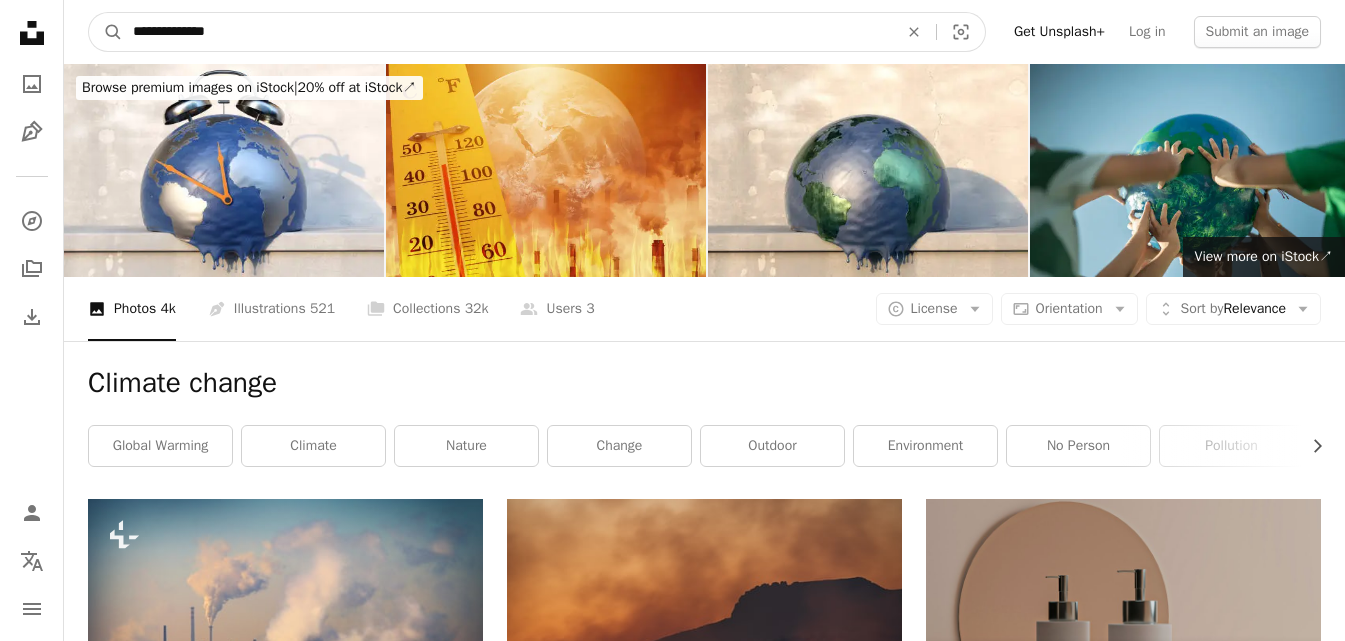 click on "**********" at bounding box center [507, 32] 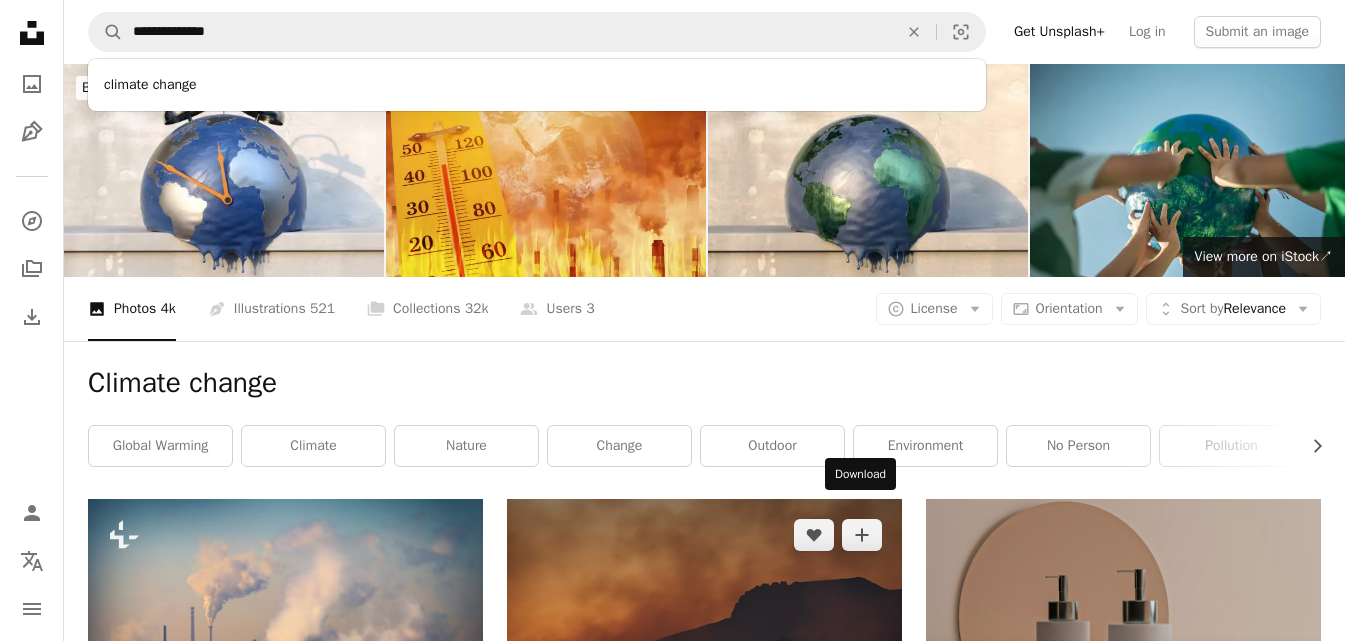 click 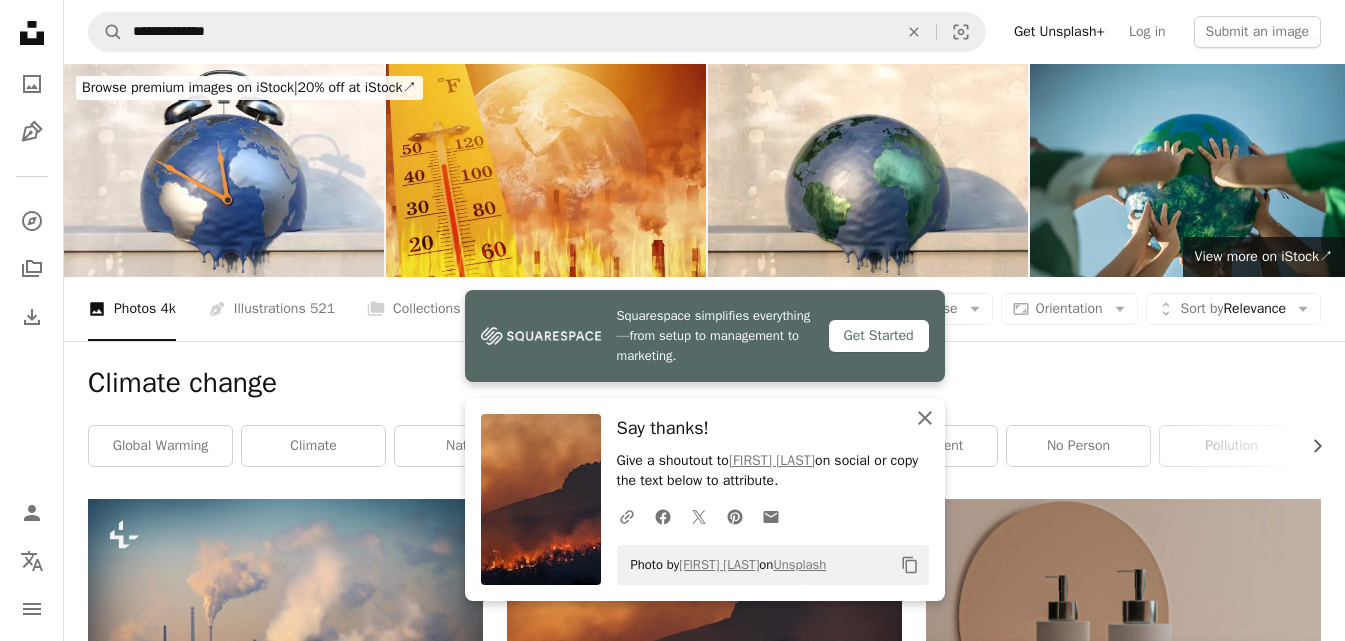 click on "An X shape" 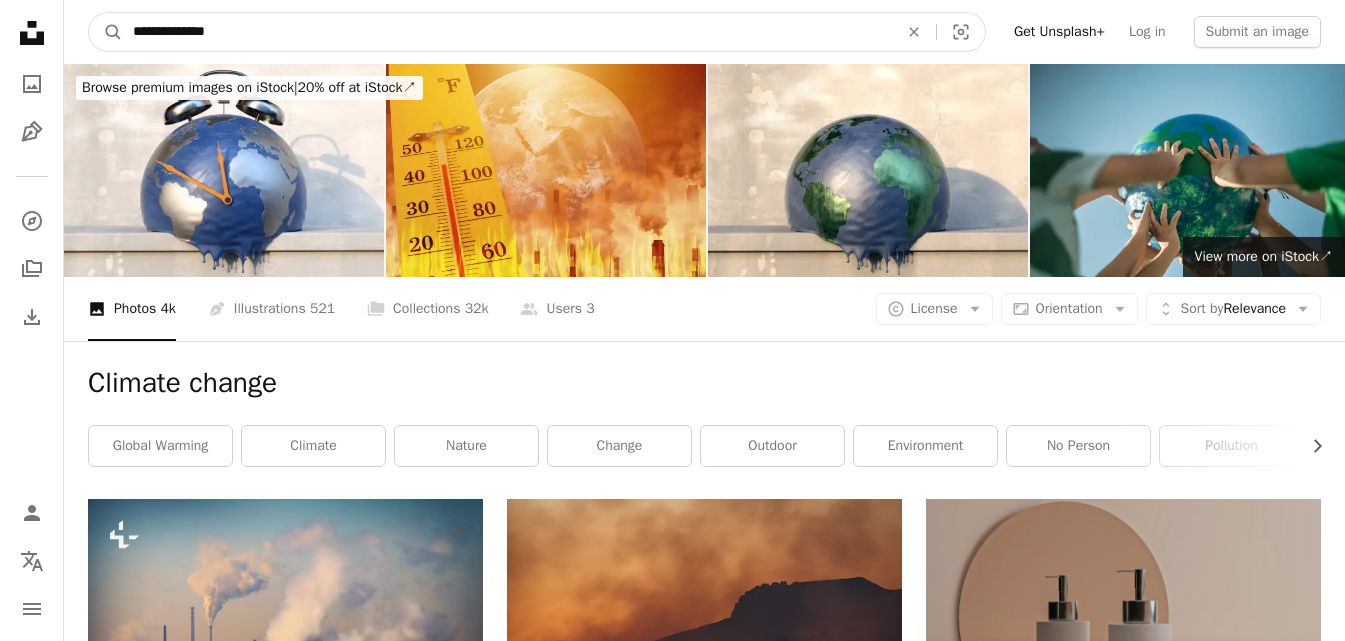 click on "**********" at bounding box center [507, 32] 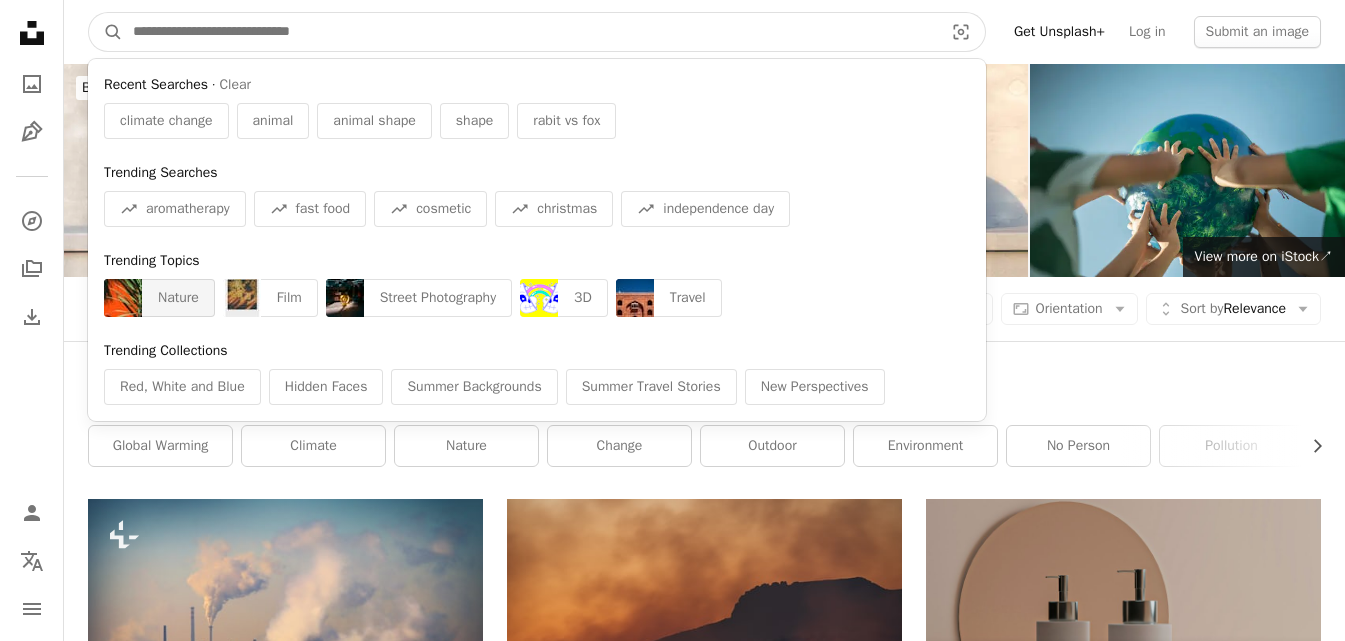 type 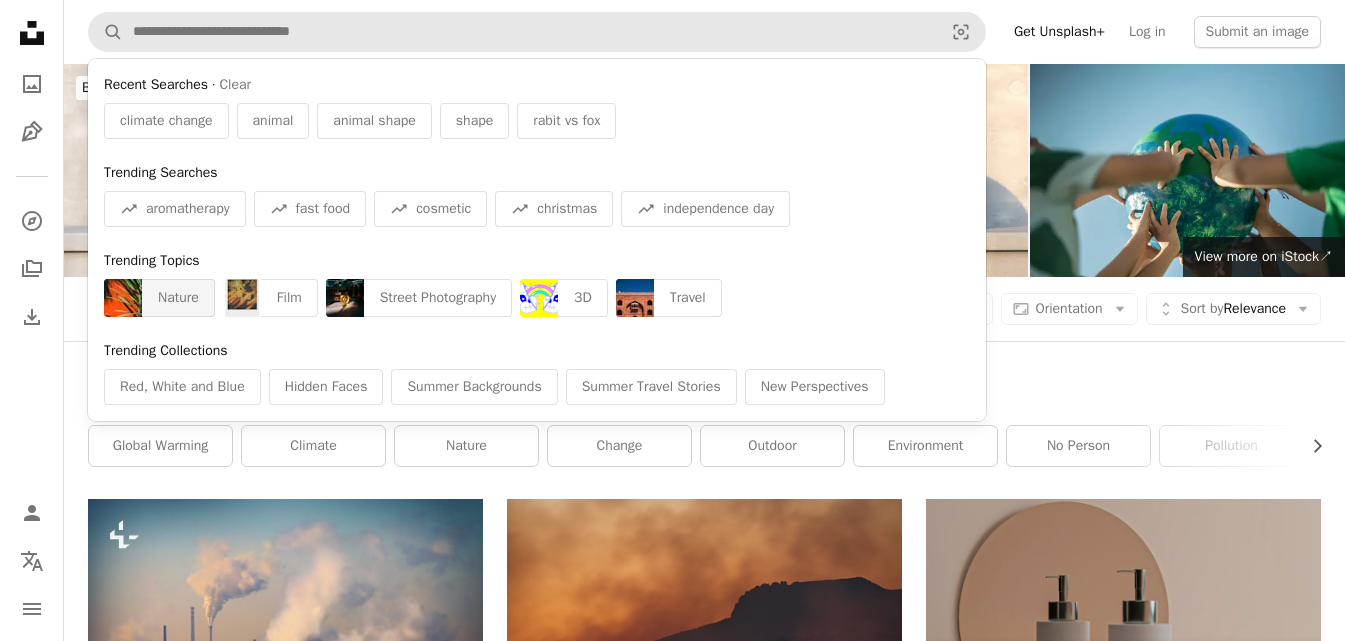 click on "Nature" at bounding box center [178, 298] 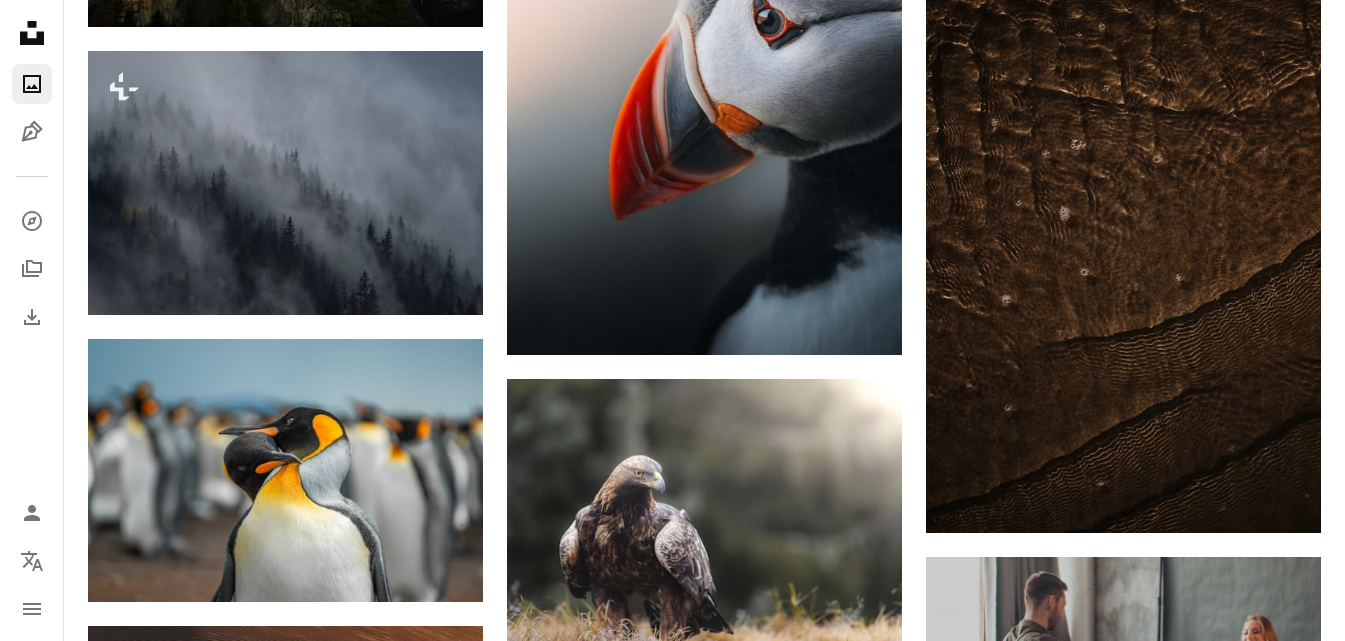 scroll, scrollTop: 8200, scrollLeft: 0, axis: vertical 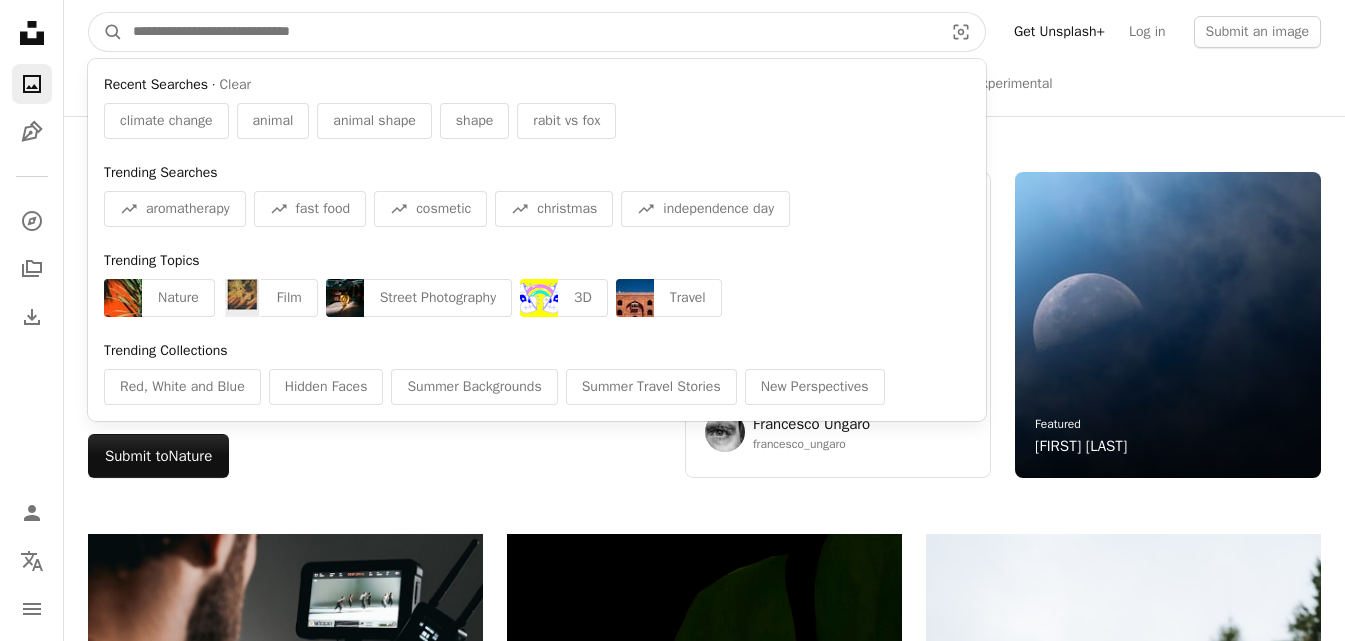 click at bounding box center [530, 32] 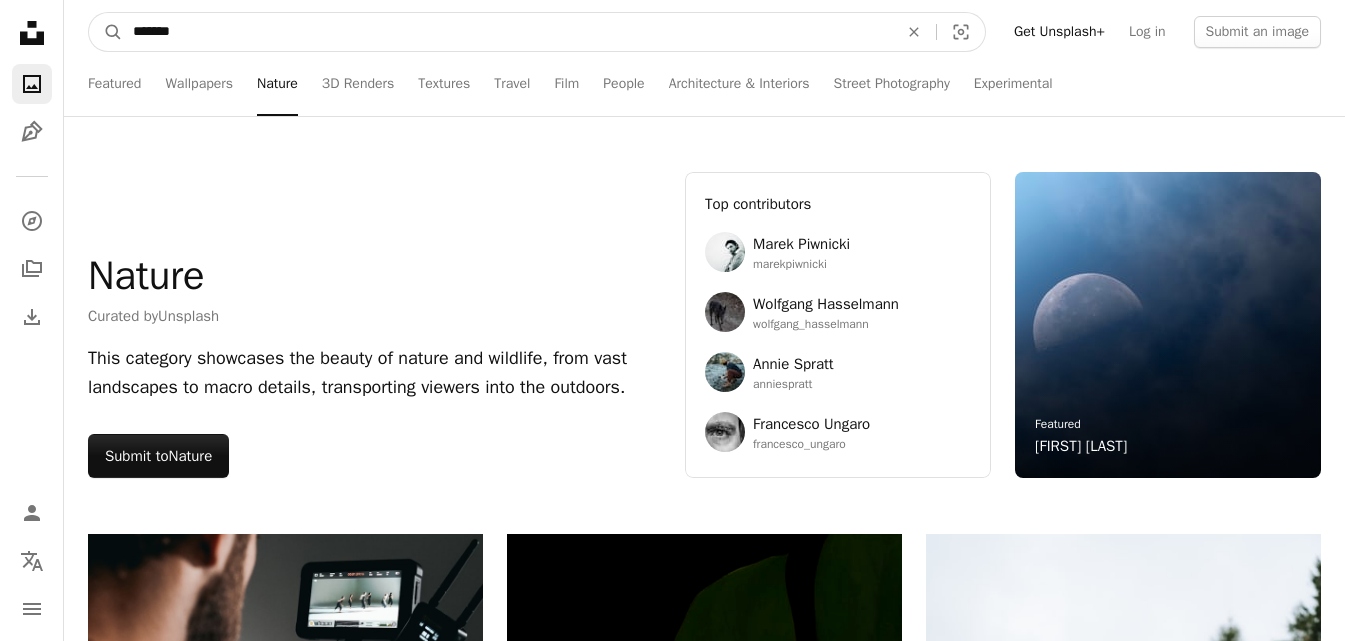 type on "*******" 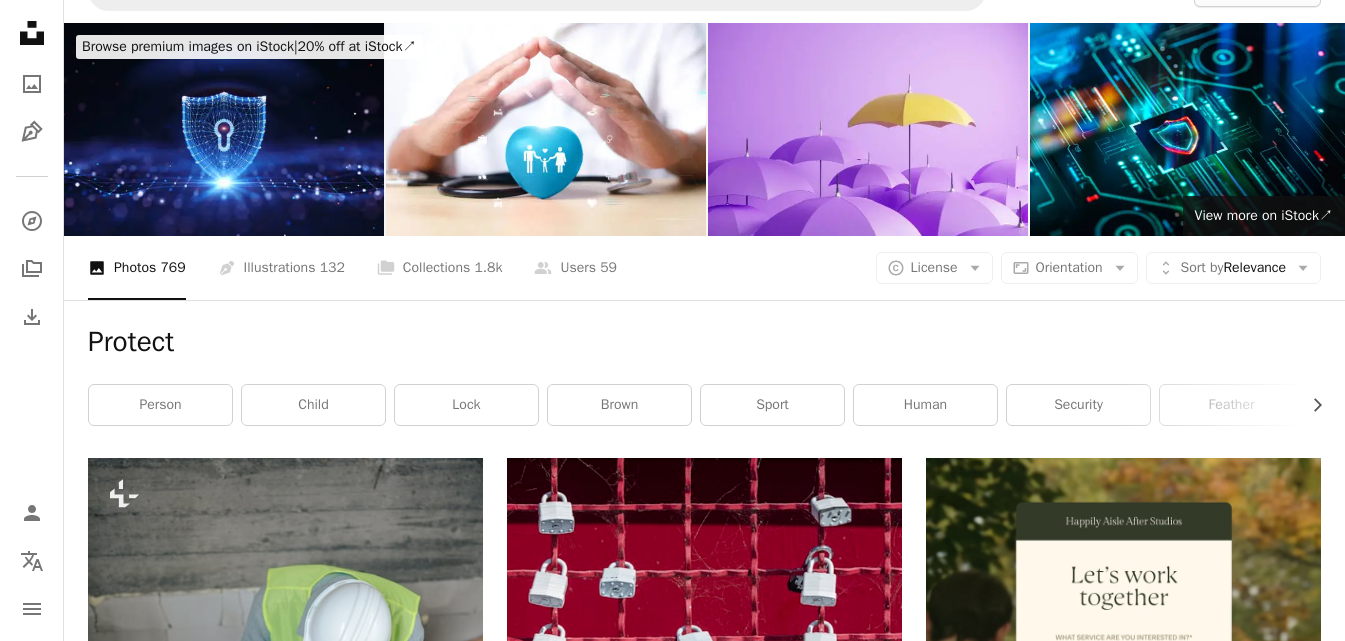 scroll, scrollTop: 0, scrollLeft: 0, axis: both 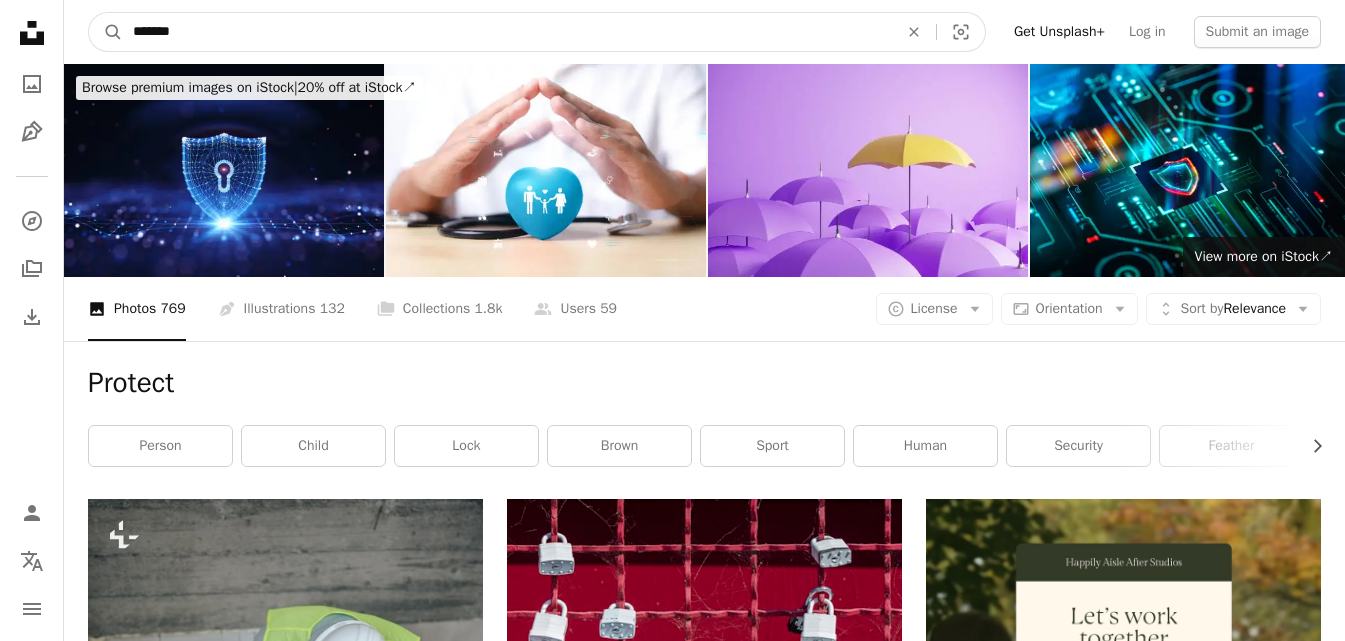 click on "*******" at bounding box center [507, 32] 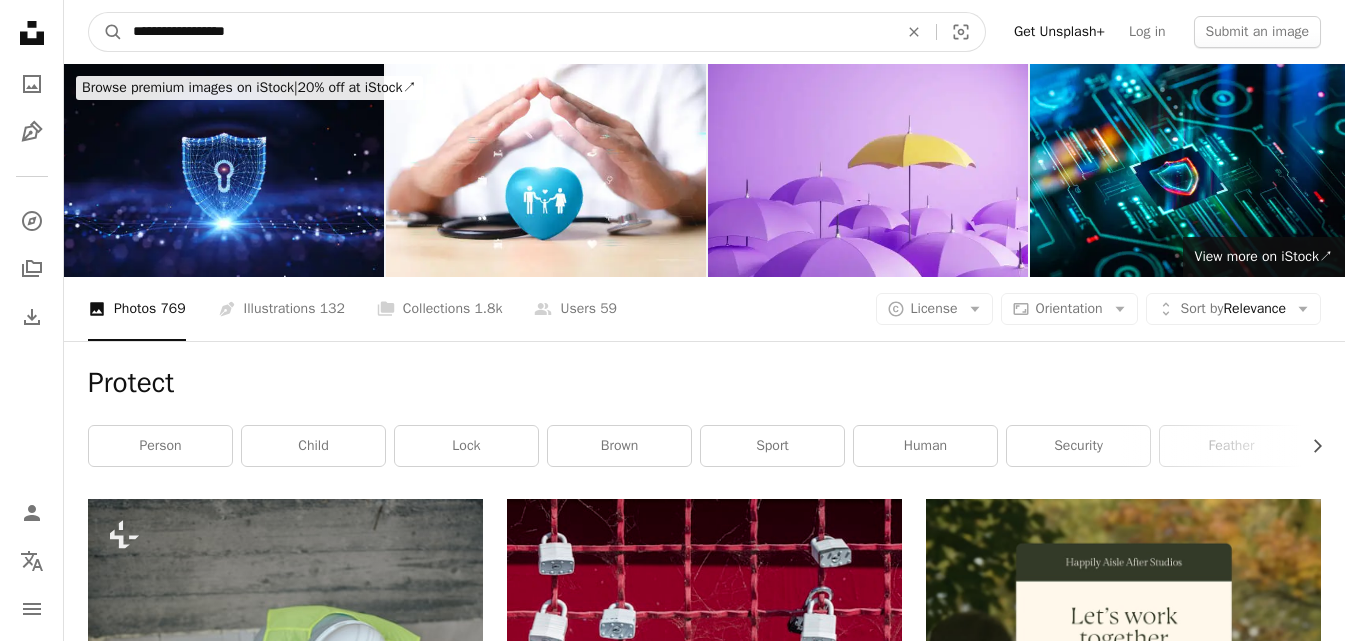 type on "**********" 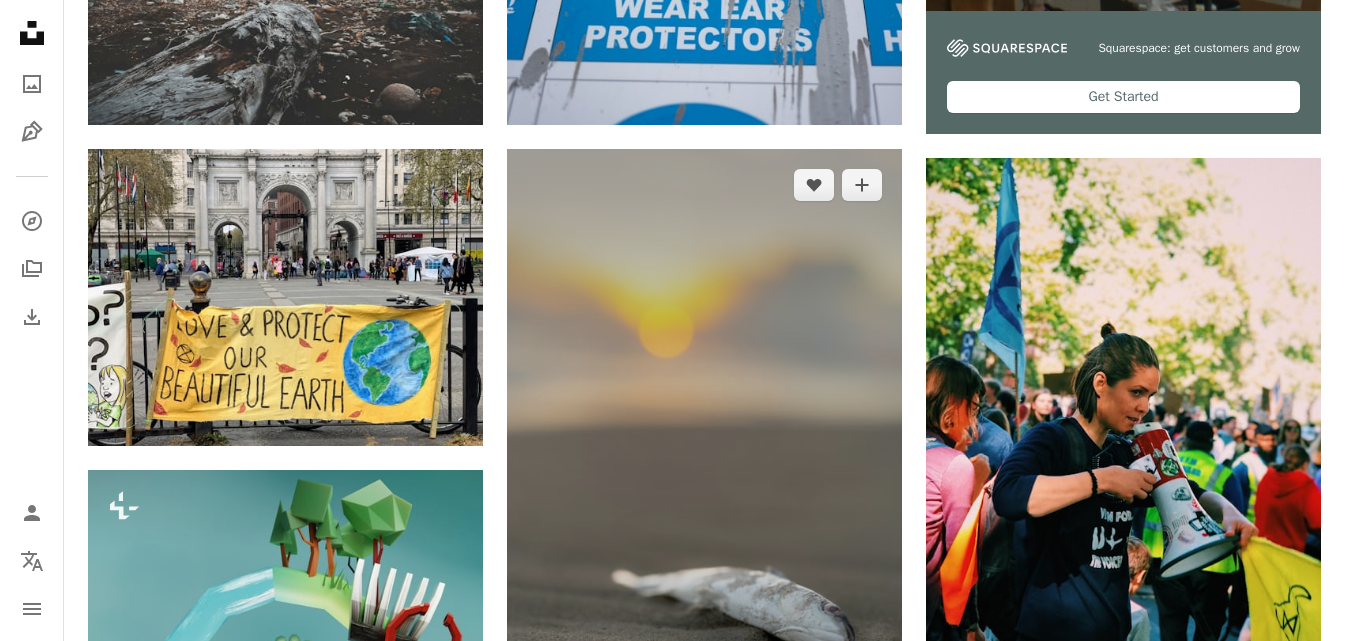 scroll, scrollTop: 900, scrollLeft: 0, axis: vertical 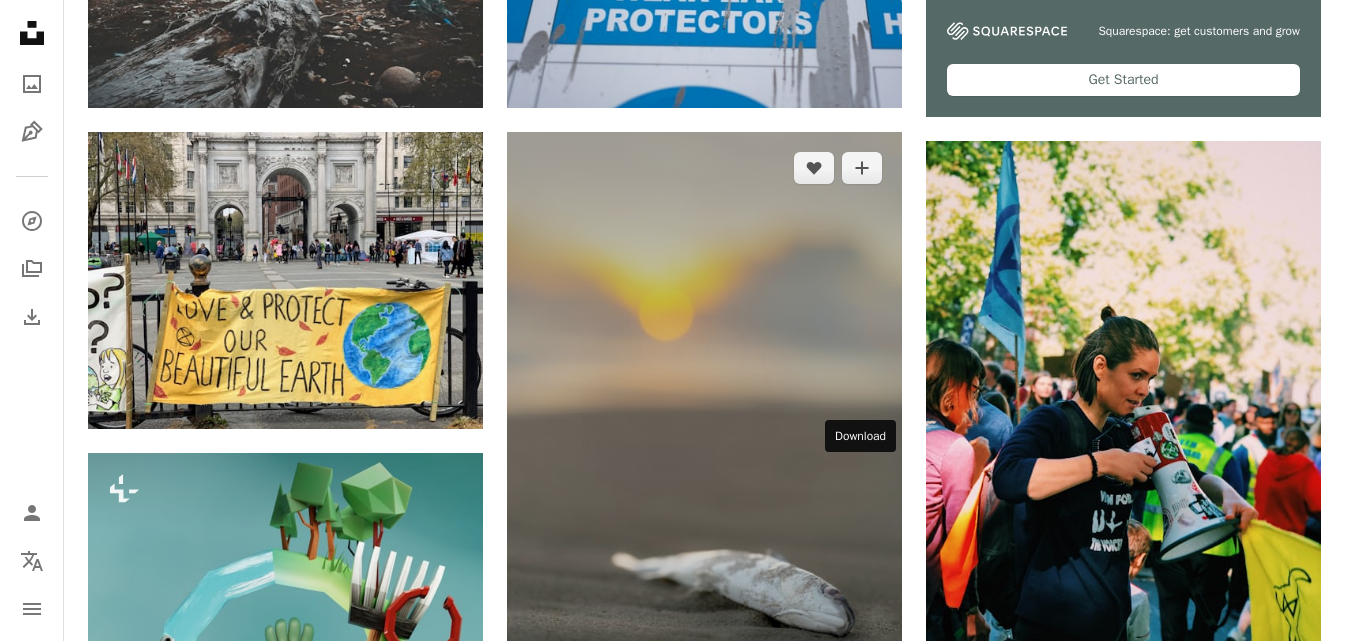 click on "Arrow pointing down" at bounding box center (862, 689) 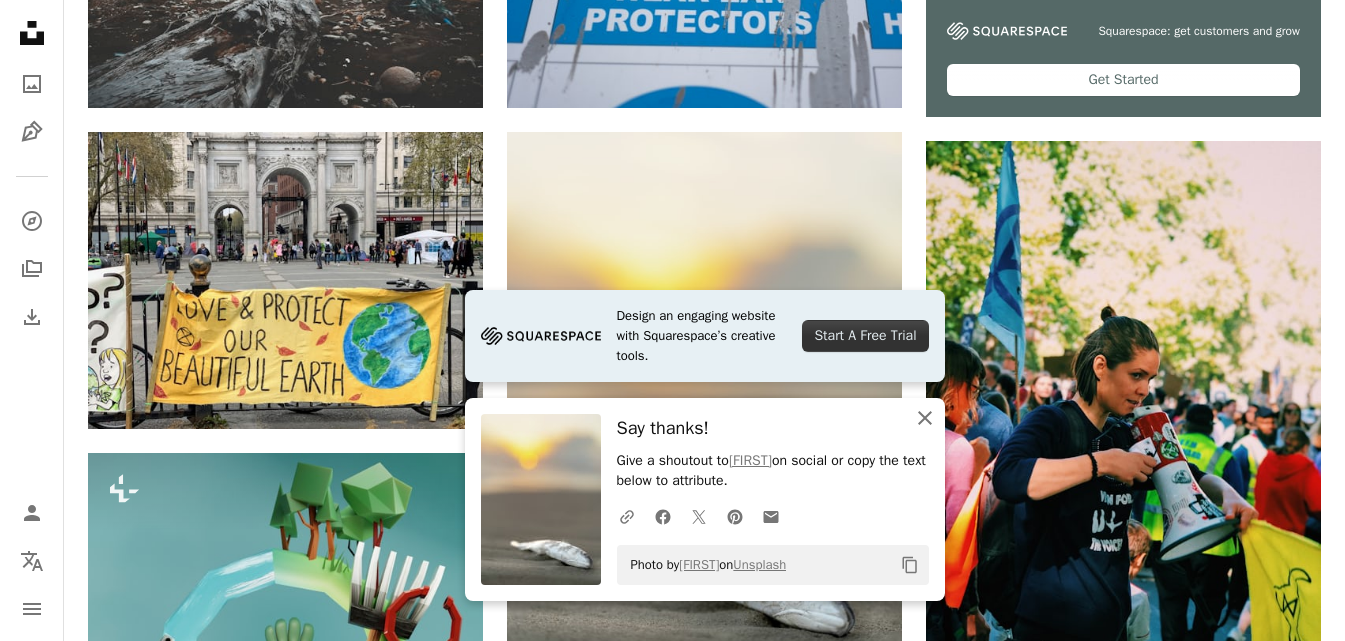 click on "An X shape" 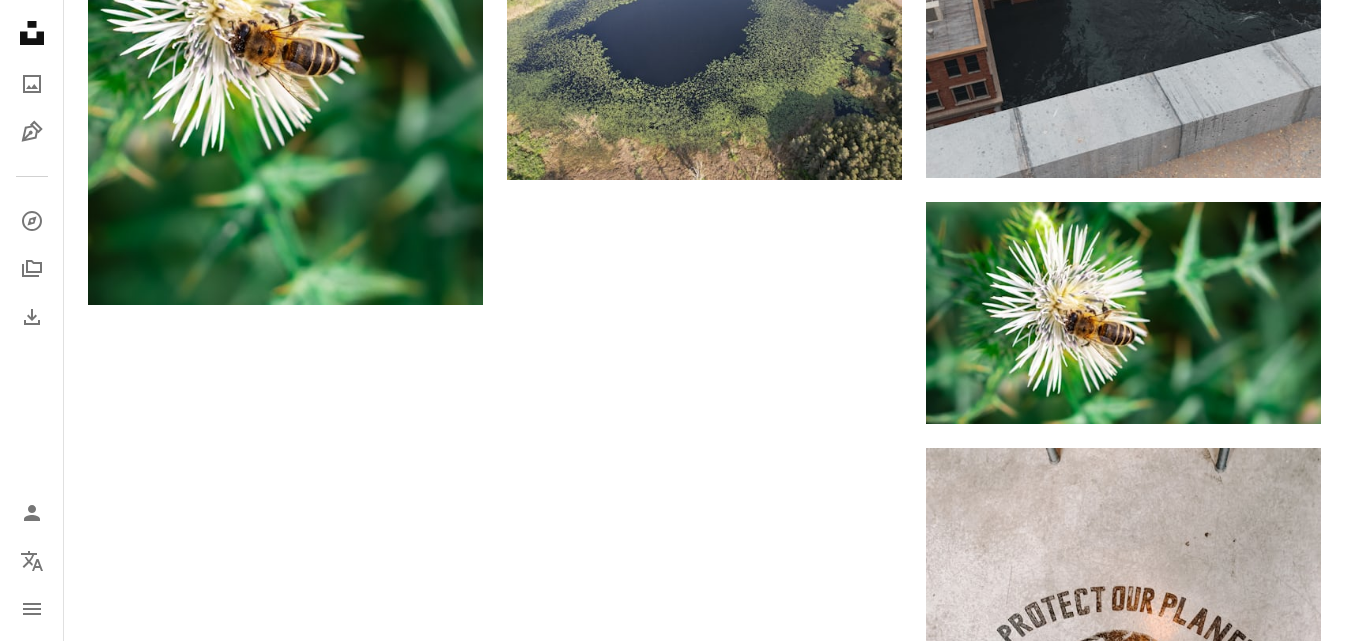 click on "Load more" at bounding box center [704, 1054] 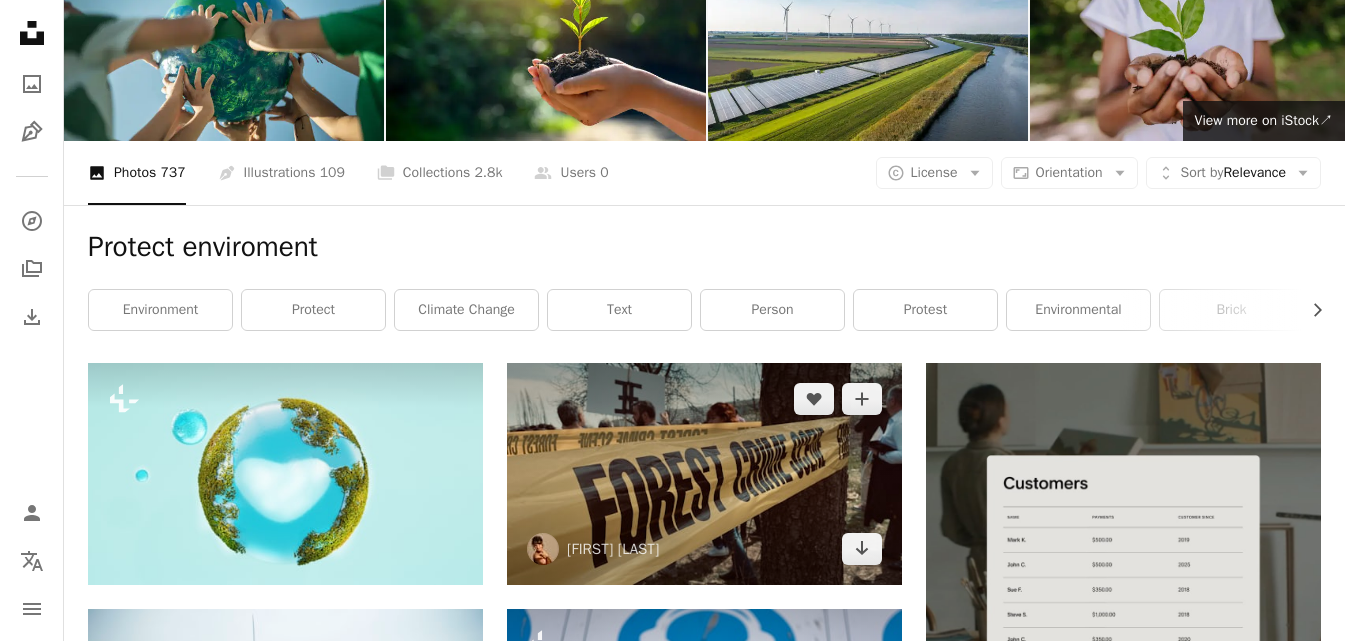scroll, scrollTop: 0, scrollLeft: 0, axis: both 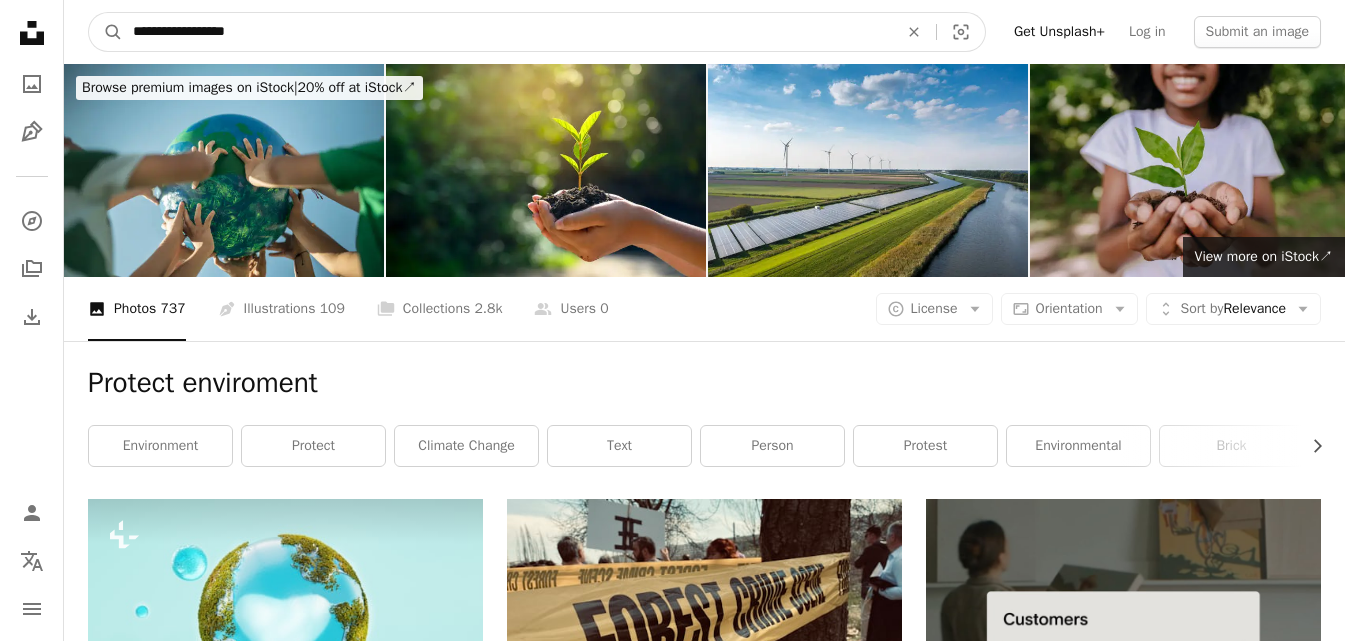 drag, startPoint x: 574, startPoint y: 33, endPoint x: 66, endPoint y: 50, distance: 508.28436 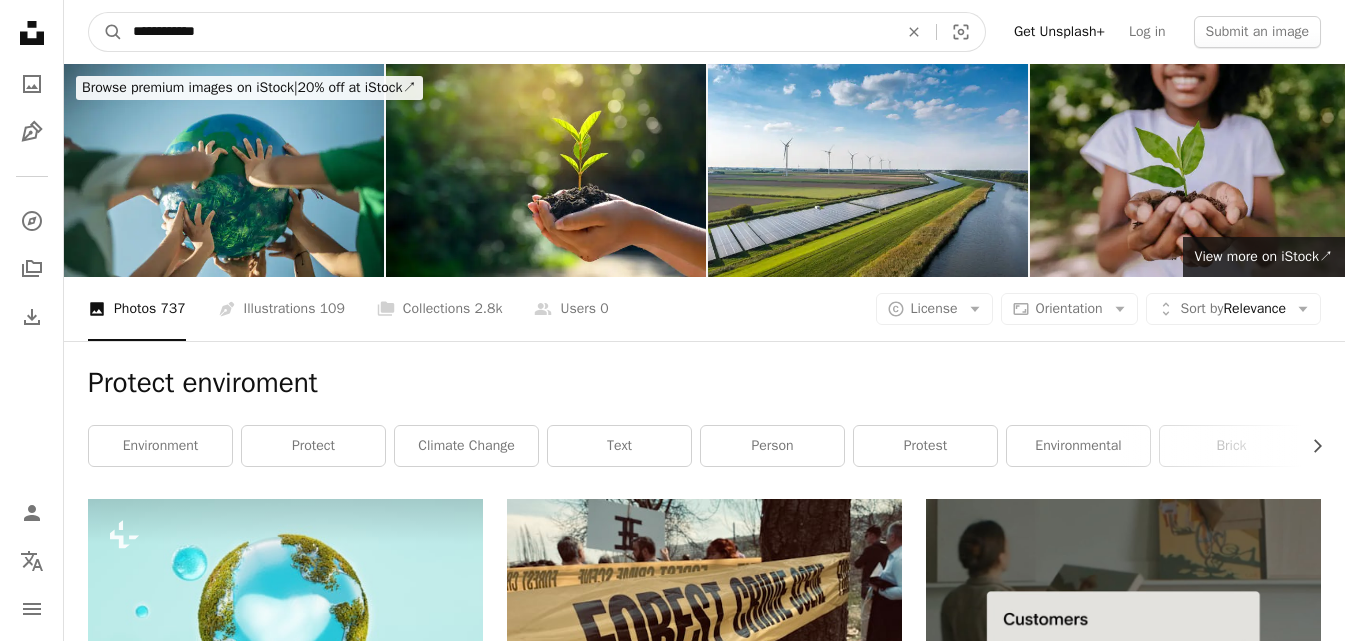 type on "**********" 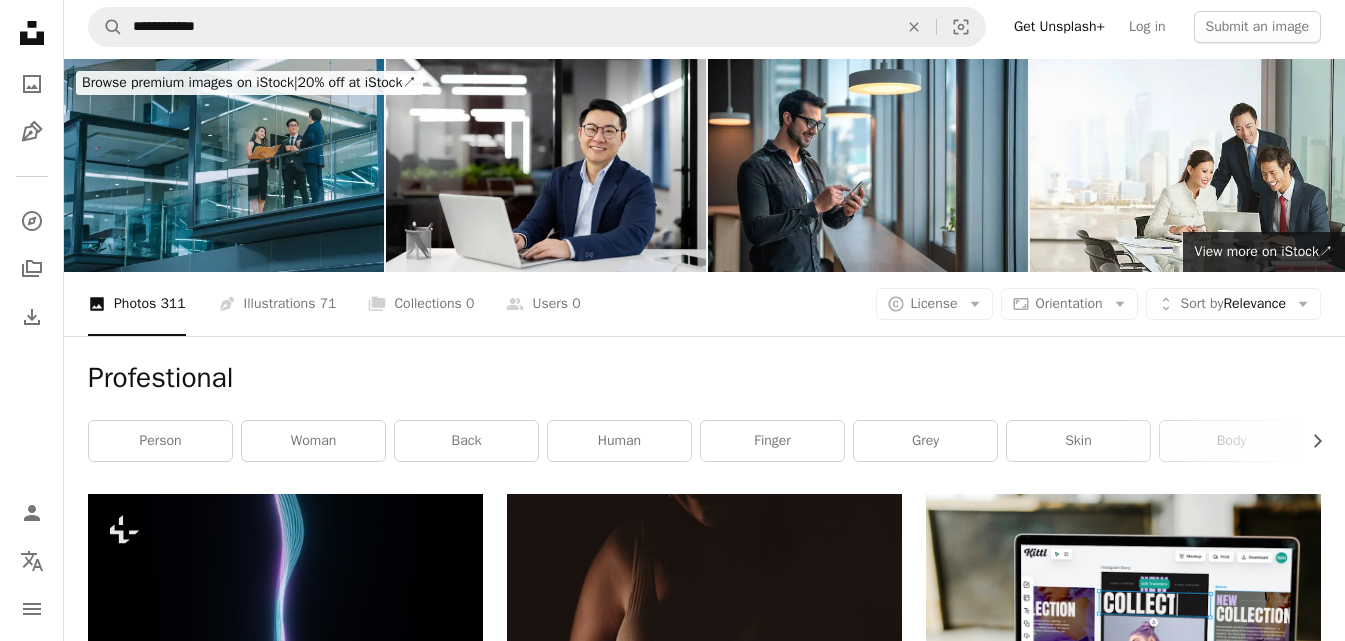 scroll, scrollTop: 0, scrollLeft: 0, axis: both 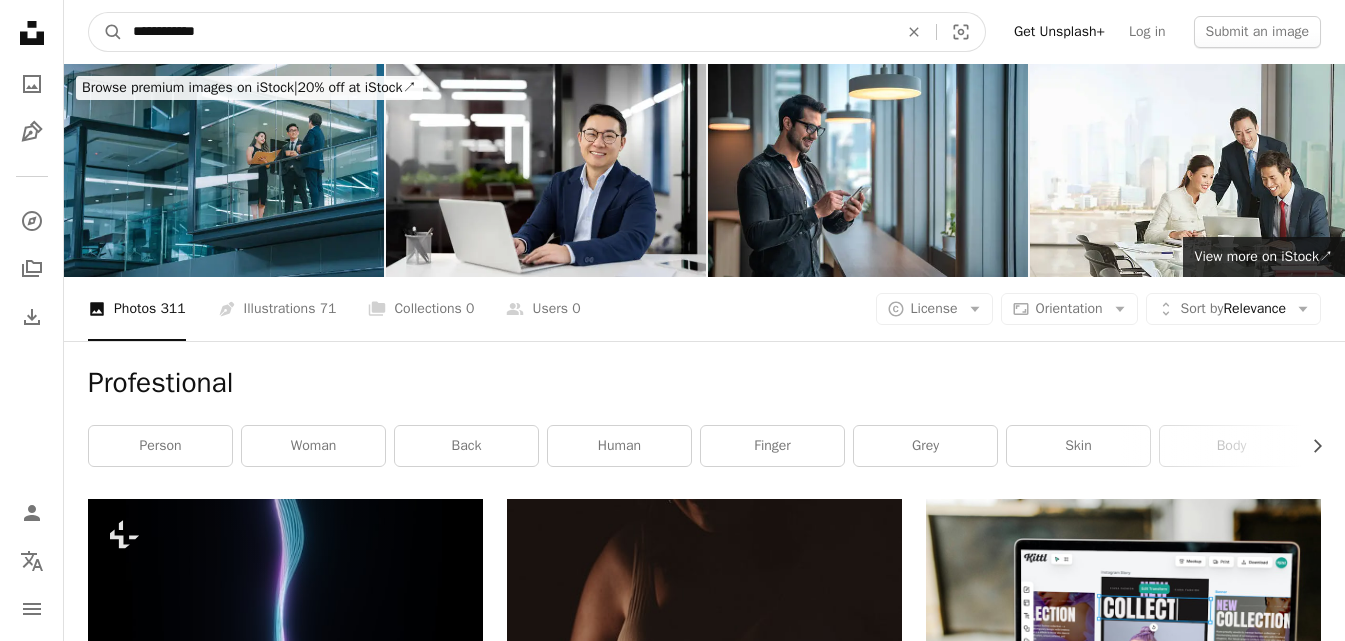 drag, startPoint x: 254, startPoint y: 24, endPoint x: 0, endPoint y: 10, distance: 254.38553 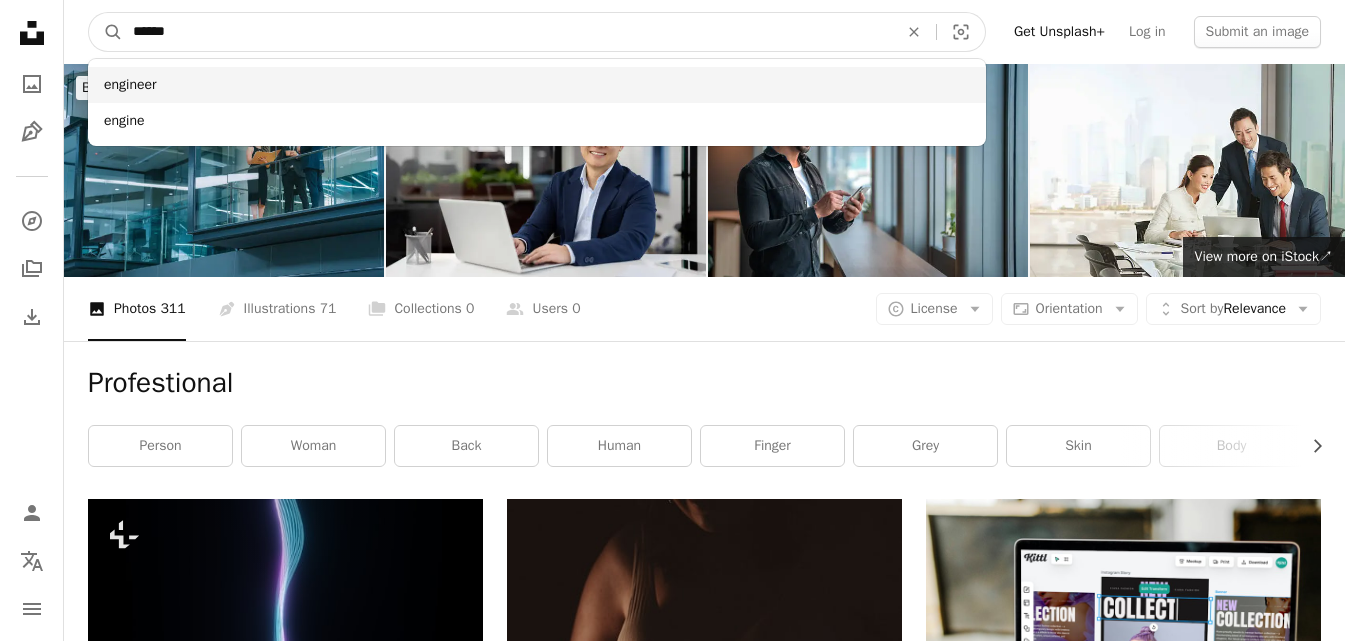 type on "******" 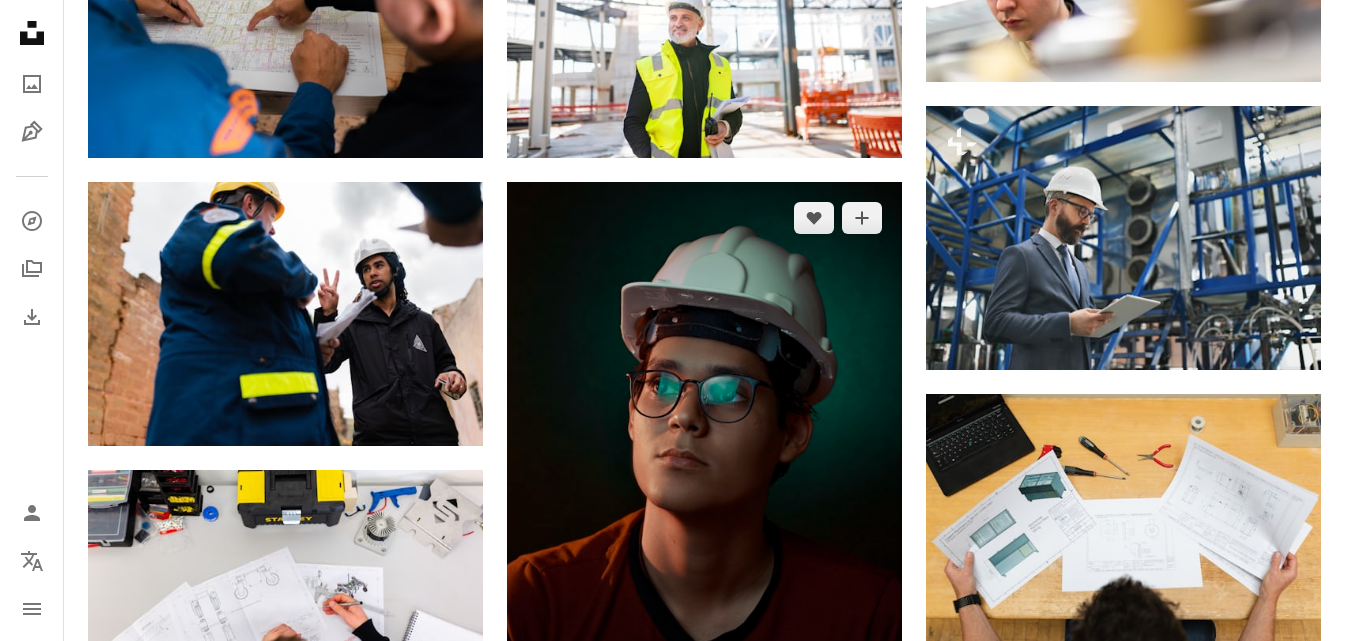scroll, scrollTop: 2300, scrollLeft: 0, axis: vertical 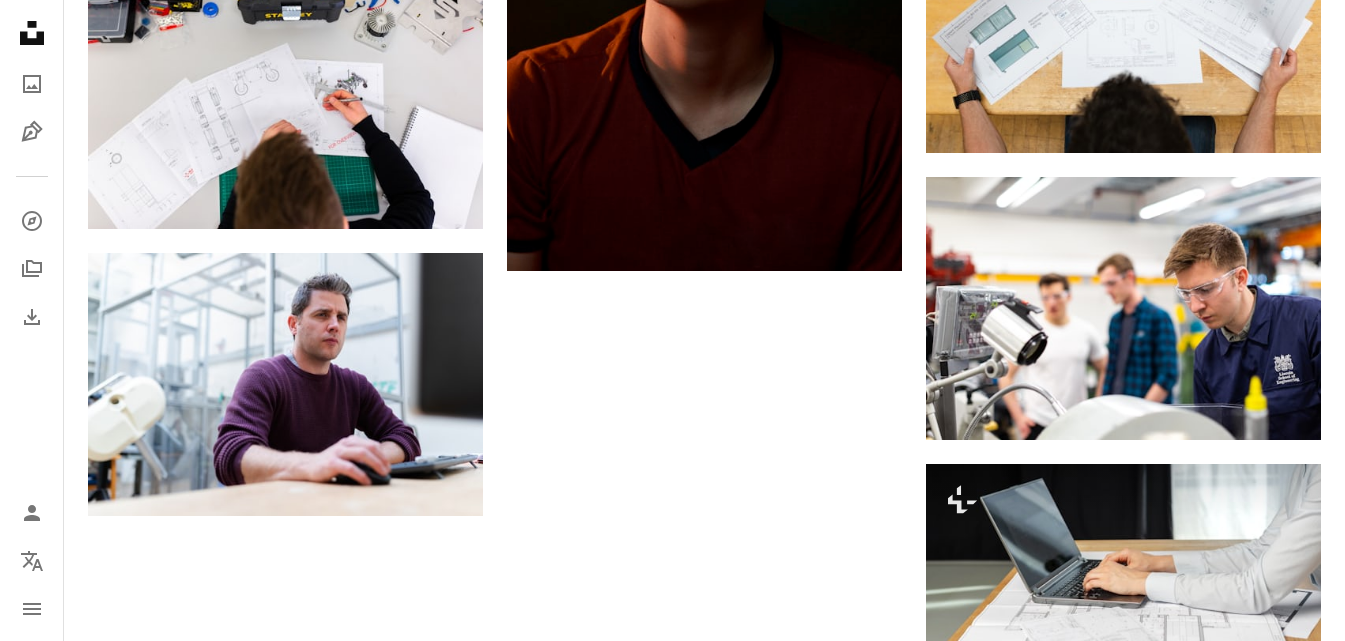 click on "Load more" at bounding box center (704, 1094) 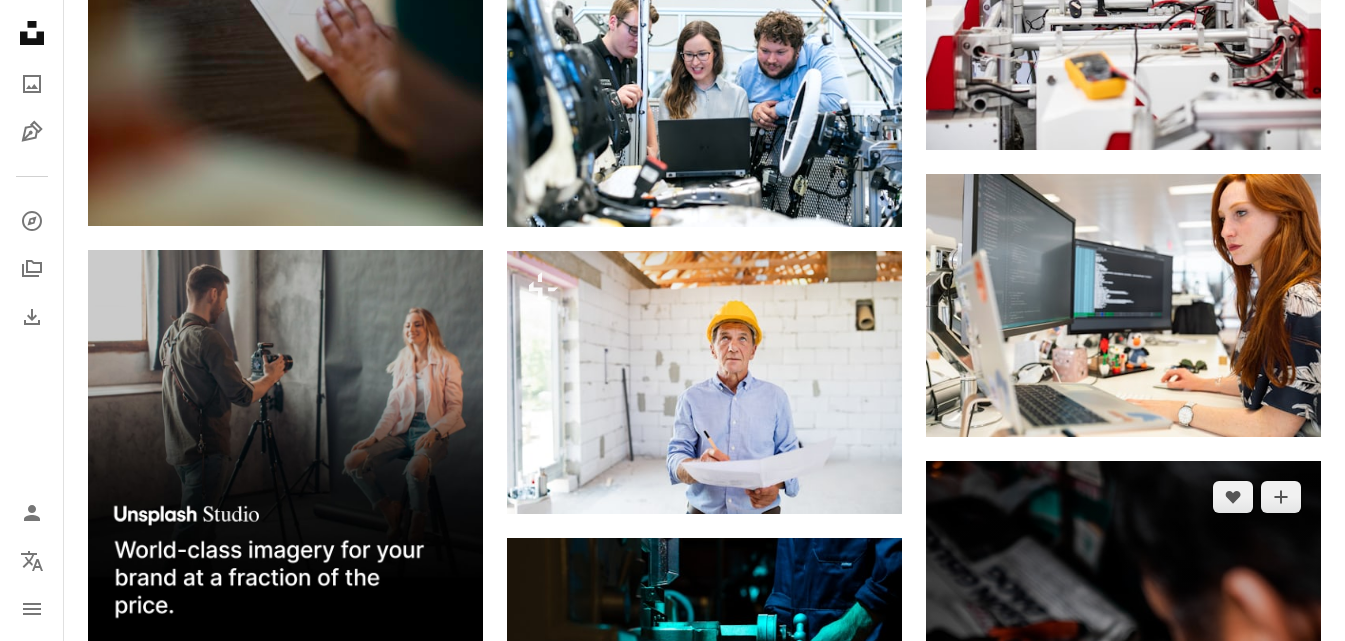 scroll, scrollTop: 3800, scrollLeft: 0, axis: vertical 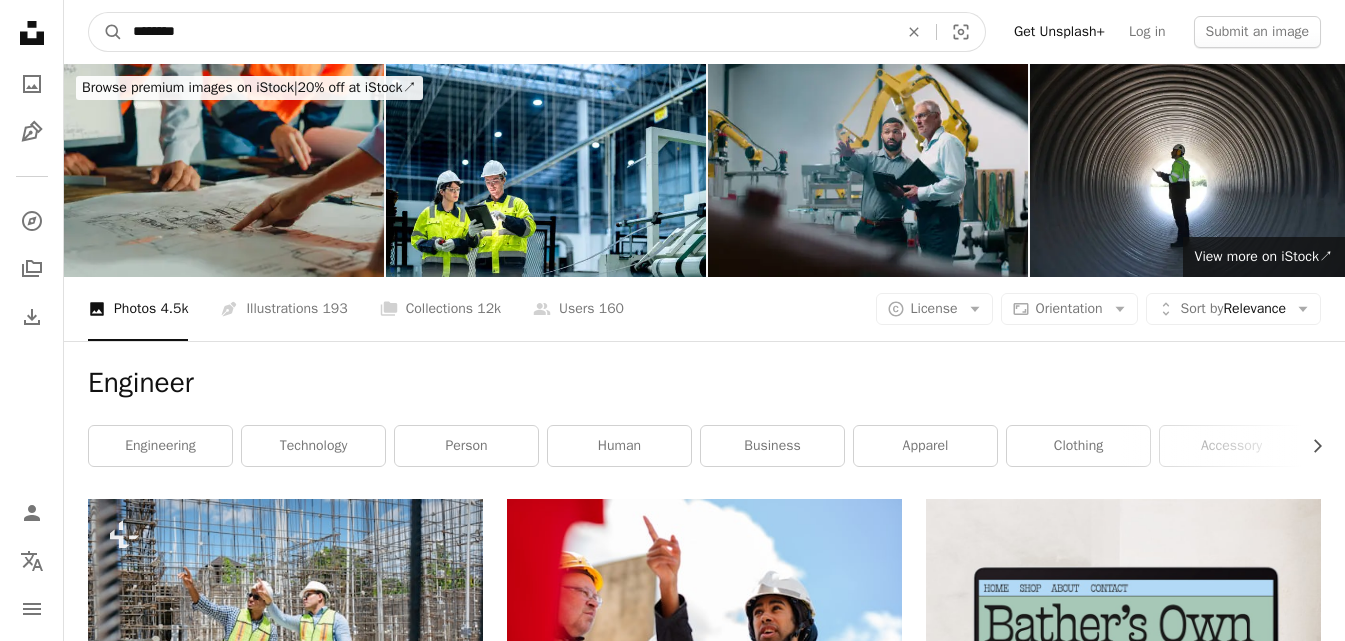 click on "********" at bounding box center (507, 32) 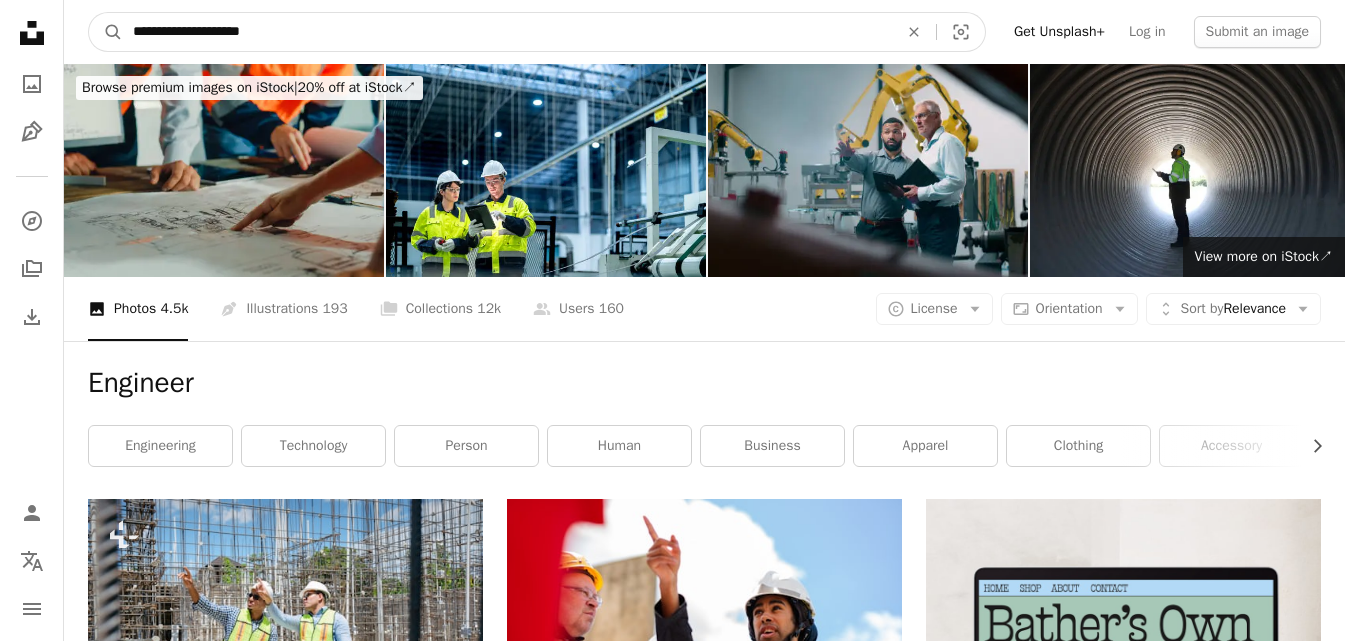 type on "**********" 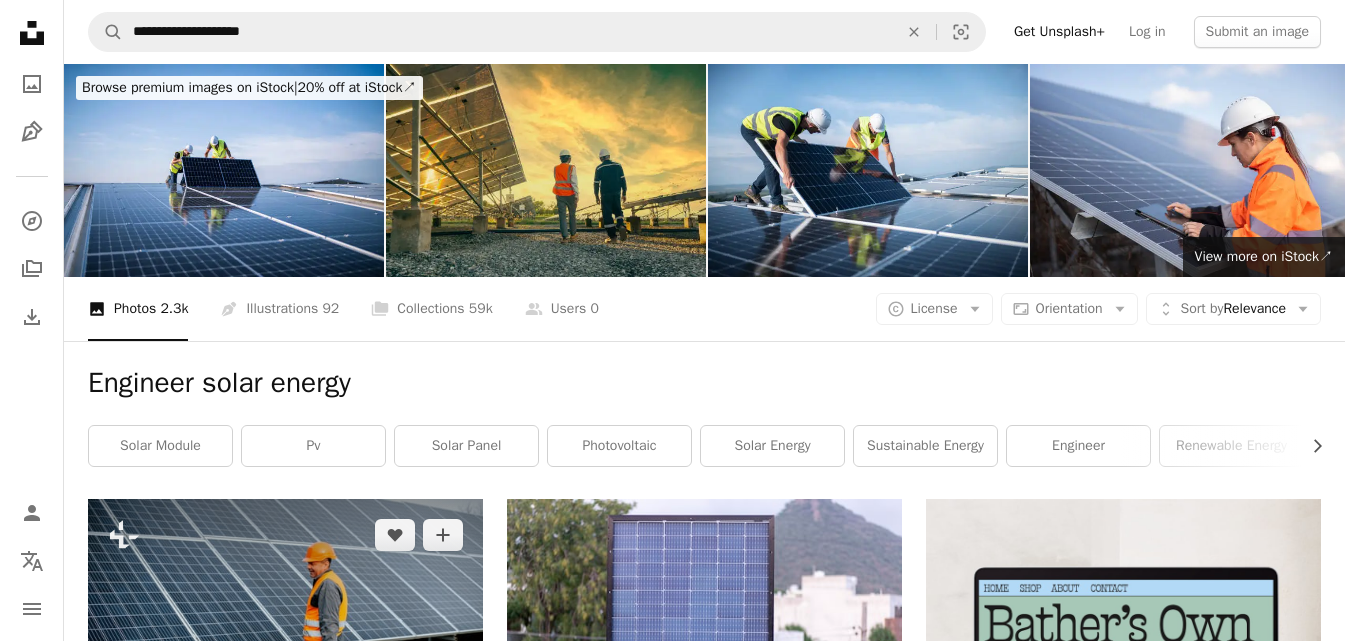 scroll, scrollTop: 200, scrollLeft: 0, axis: vertical 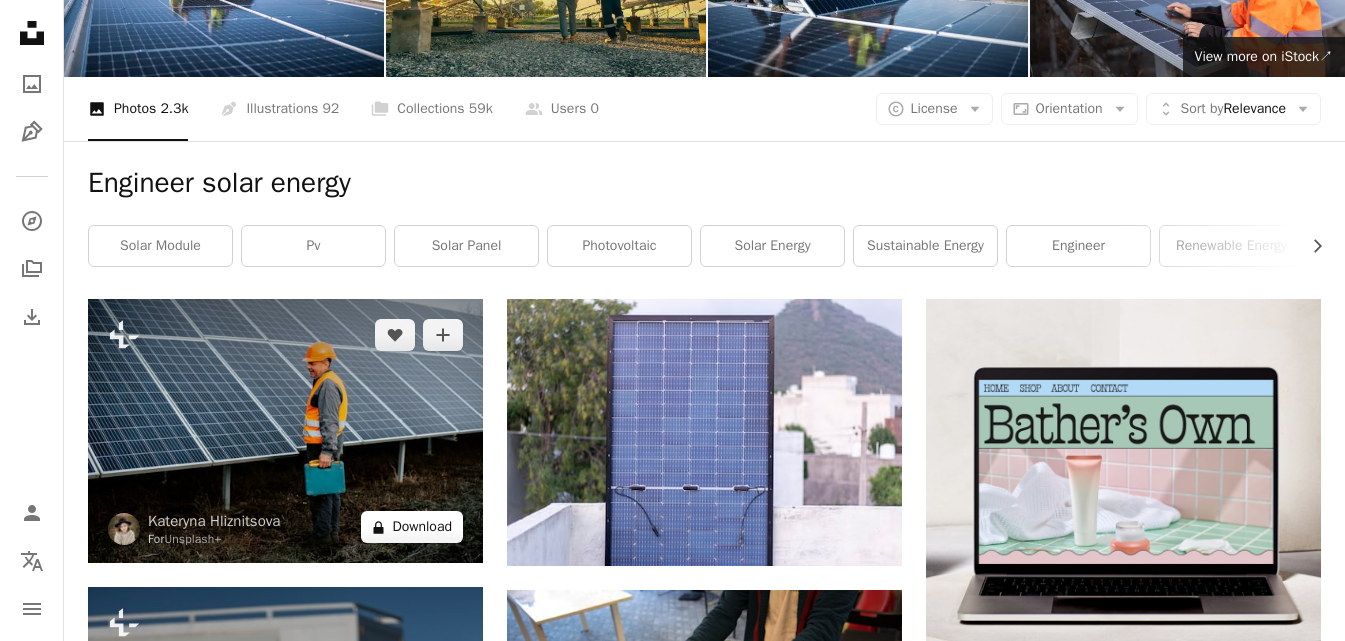 click on "A lock Download" at bounding box center (412, 527) 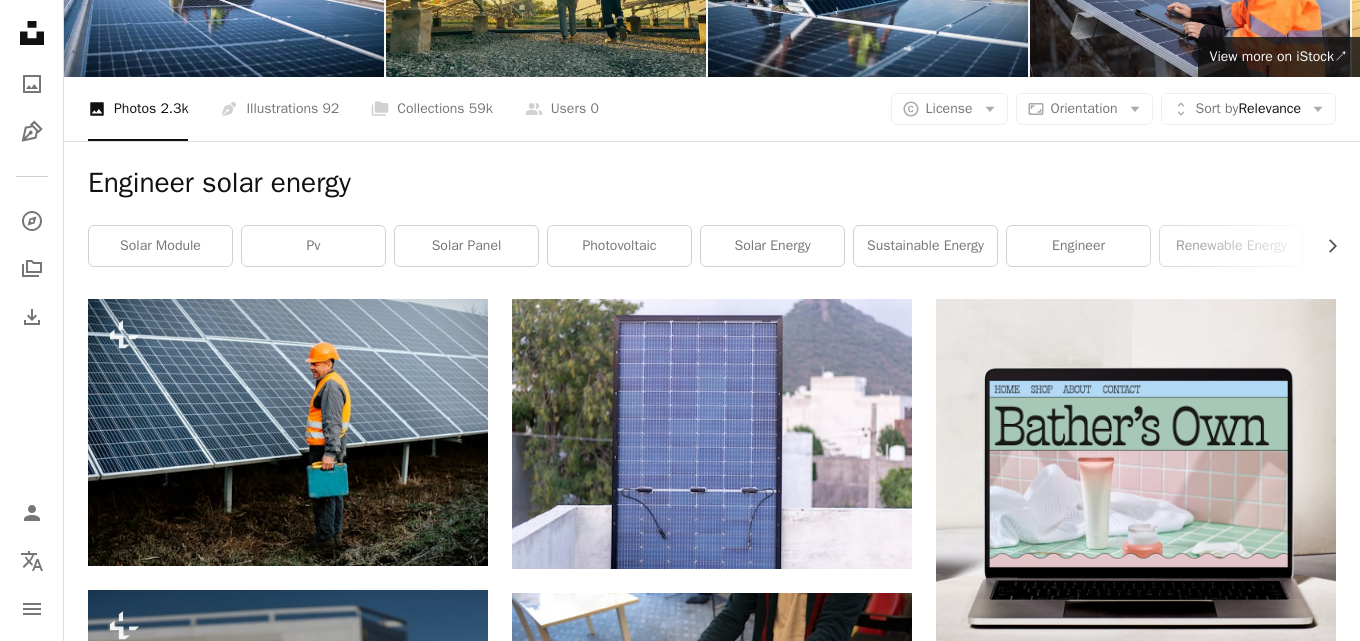 click on "An X shape Premium, ready to use images. Get unlimited access. A plus sign Members-only content added monthly A plus sign Unlimited royalty-free downloads A plus sign Illustrations  New A plus sign Enhanced legal protections yearly 66%  off monthly $12   $4 USD per month * Get  Unsplash+ * When paid annually, billed upfront  $48 Taxes where applicable. Renews automatically. Cancel anytime." at bounding box center (680, 4698) 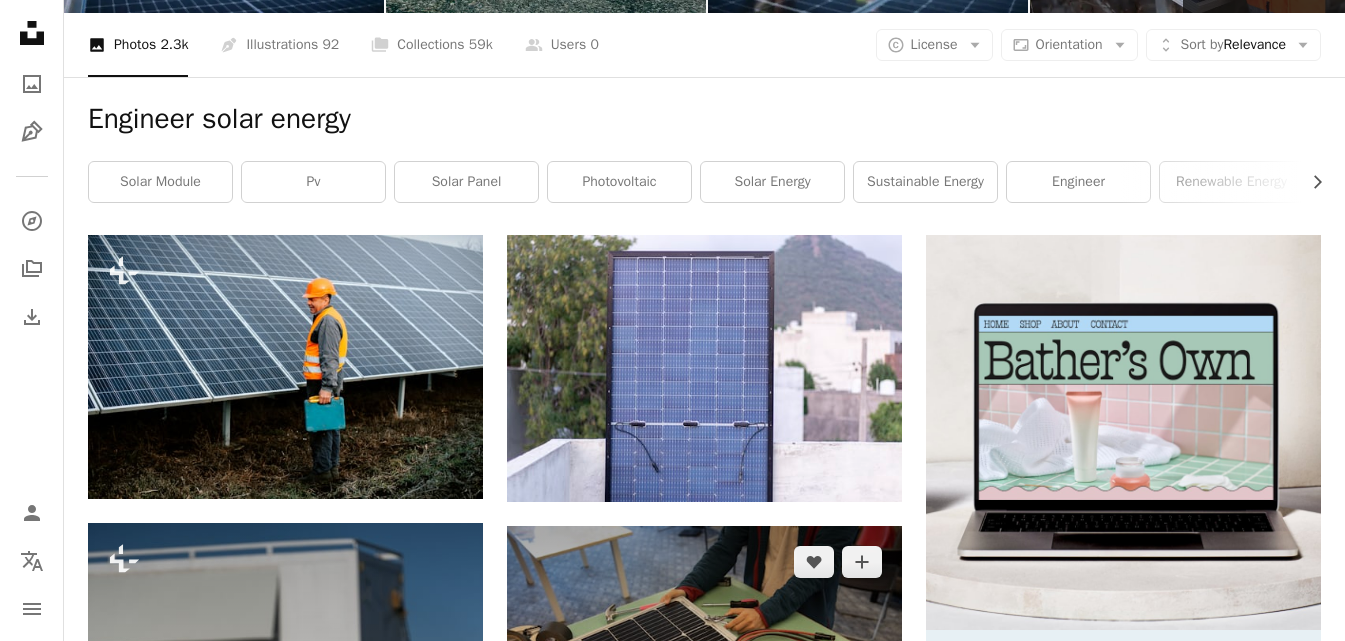 scroll, scrollTop: 300, scrollLeft: 0, axis: vertical 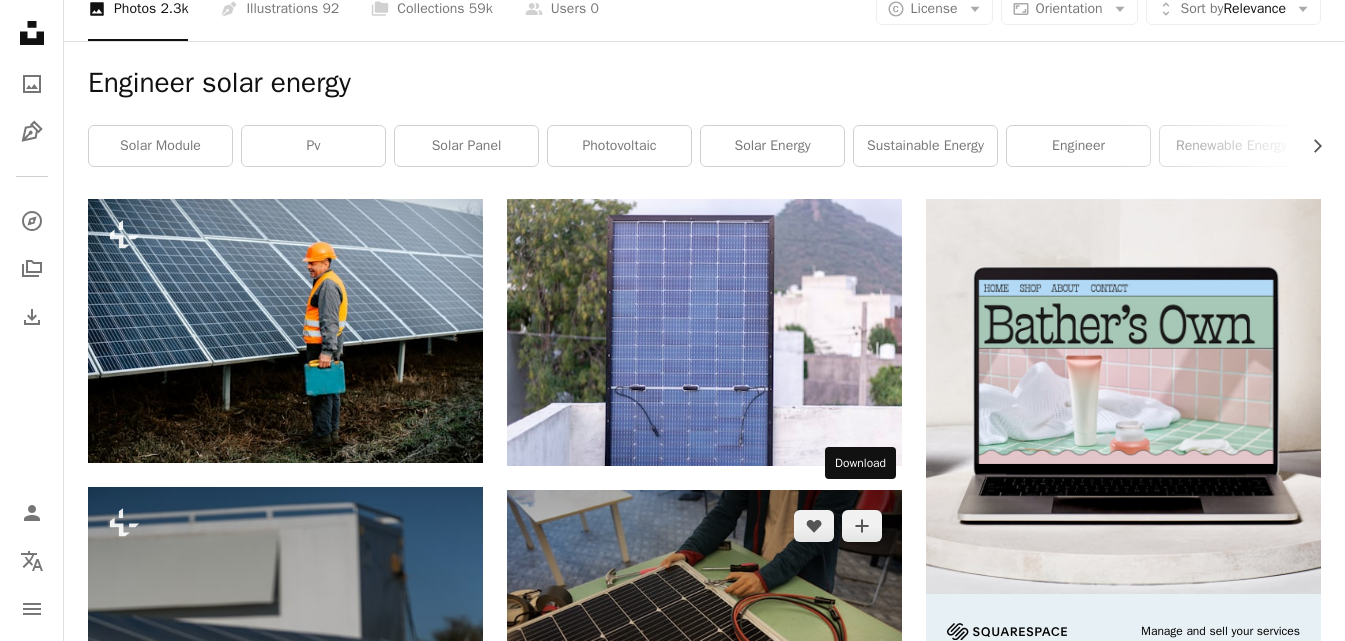 click on "Arrow pointing down" at bounding box center (862, 717) 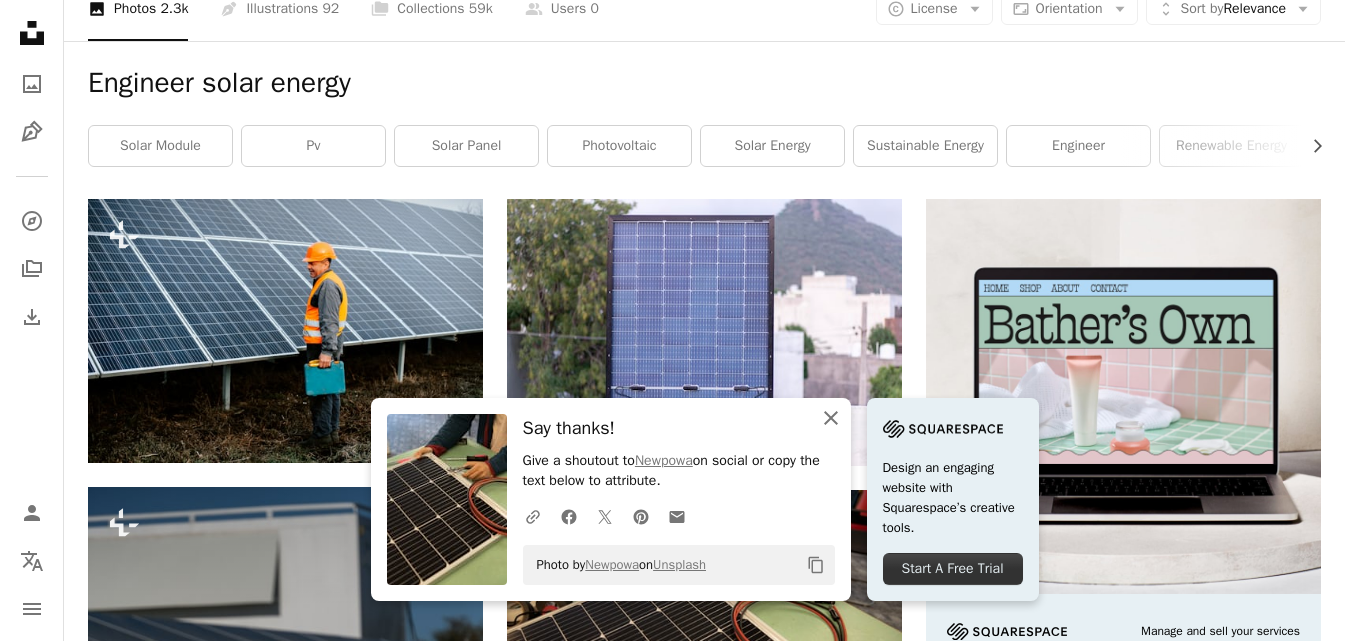 click on "An X shape" 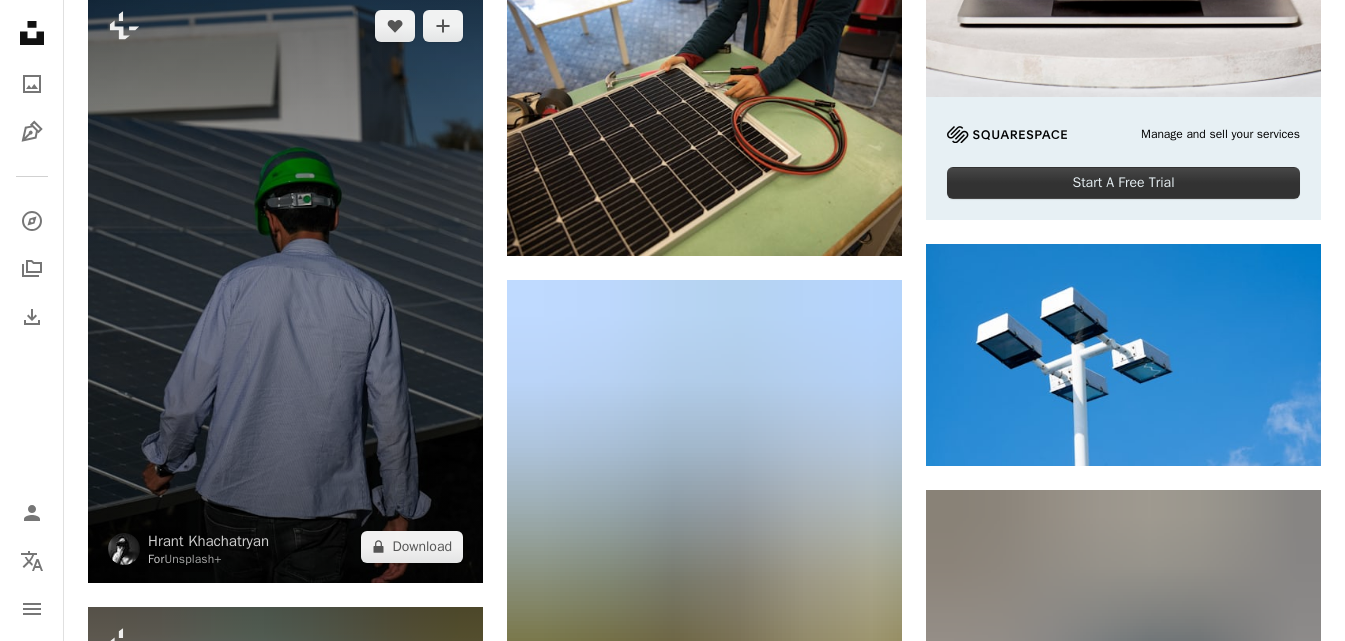 scroll, scrollTop: 800, scrollLeft: 0, axis: vertical 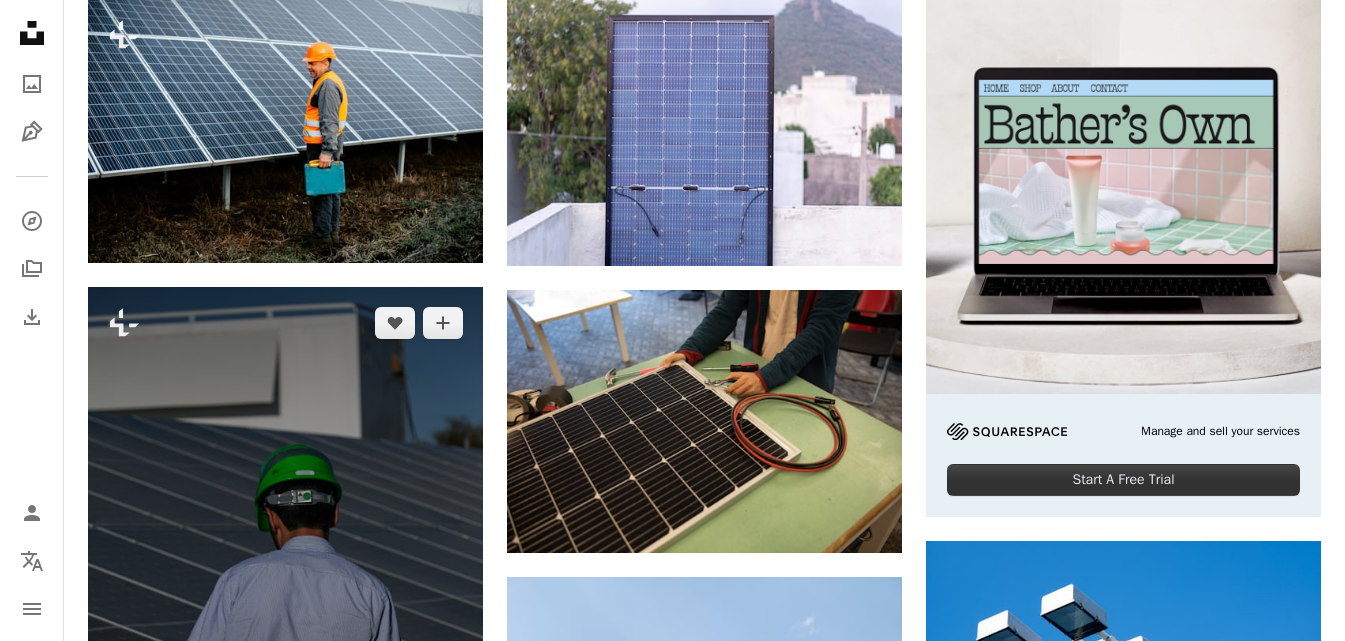 drag, startPoint x: 373, startPoint y: 161, endPoint x: 212, endPoint y: 310, distance: 219.36728 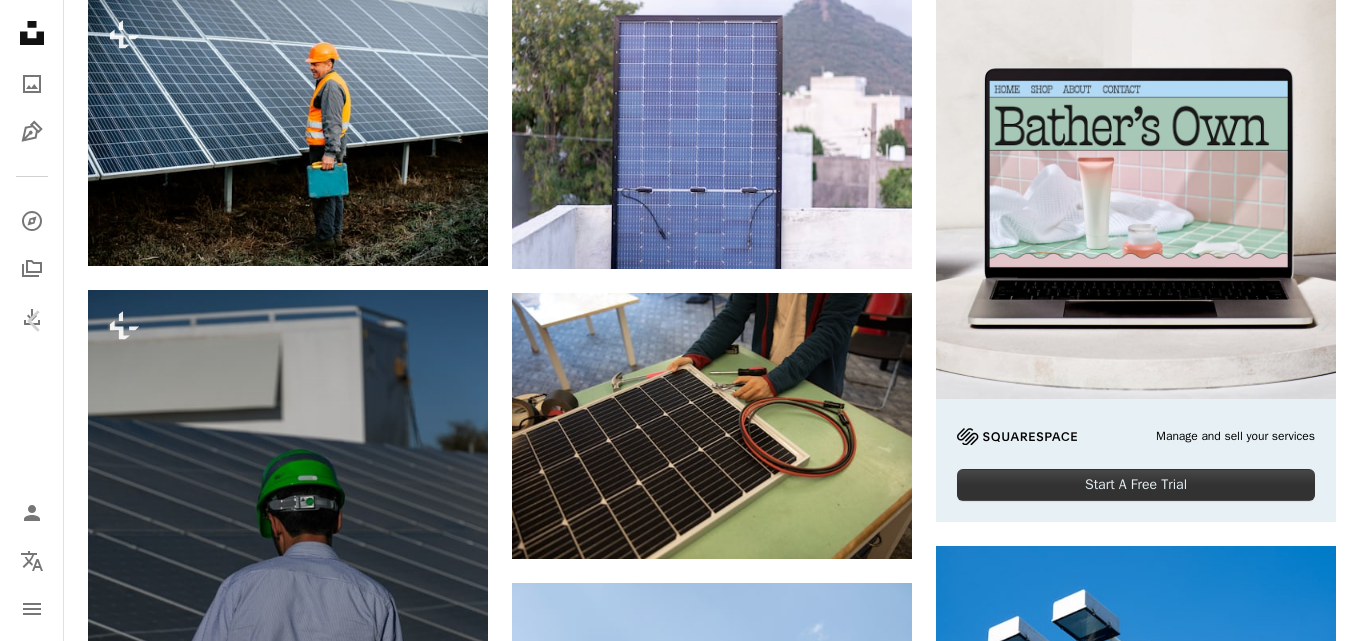 scroll, scrollTop: 100, scrollLeft: 0, axis: vertical 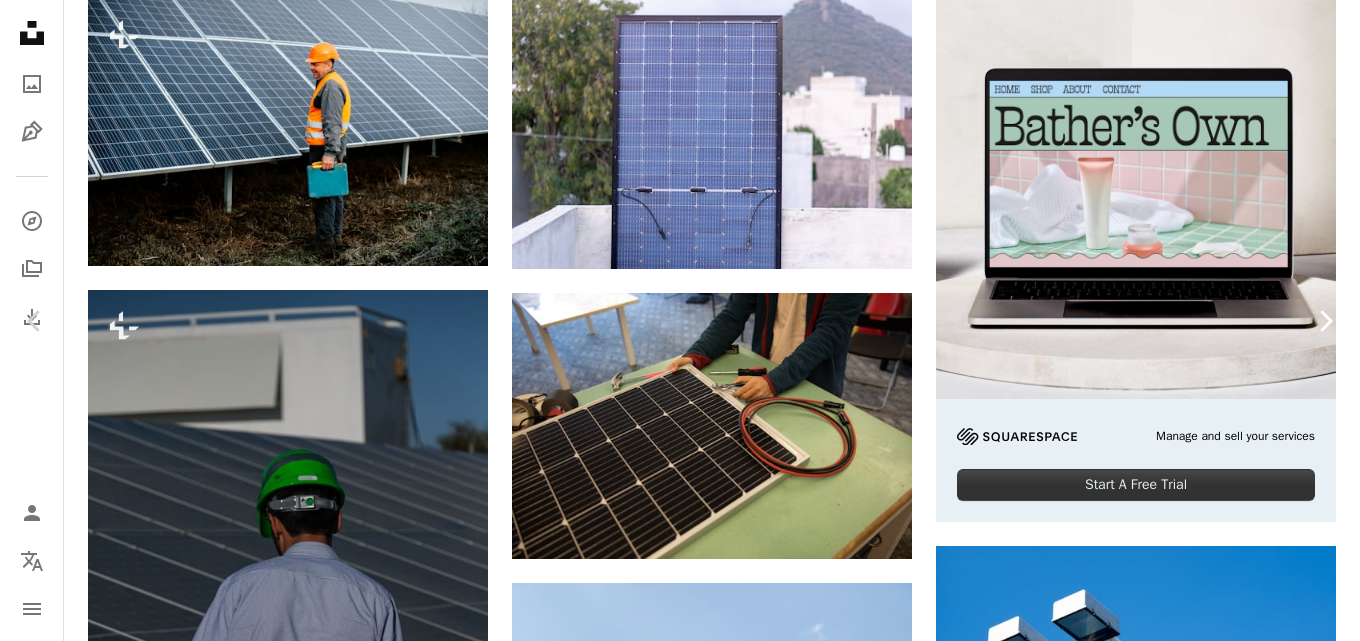 click on "Chevron right" at bounding box center (1325, 321) 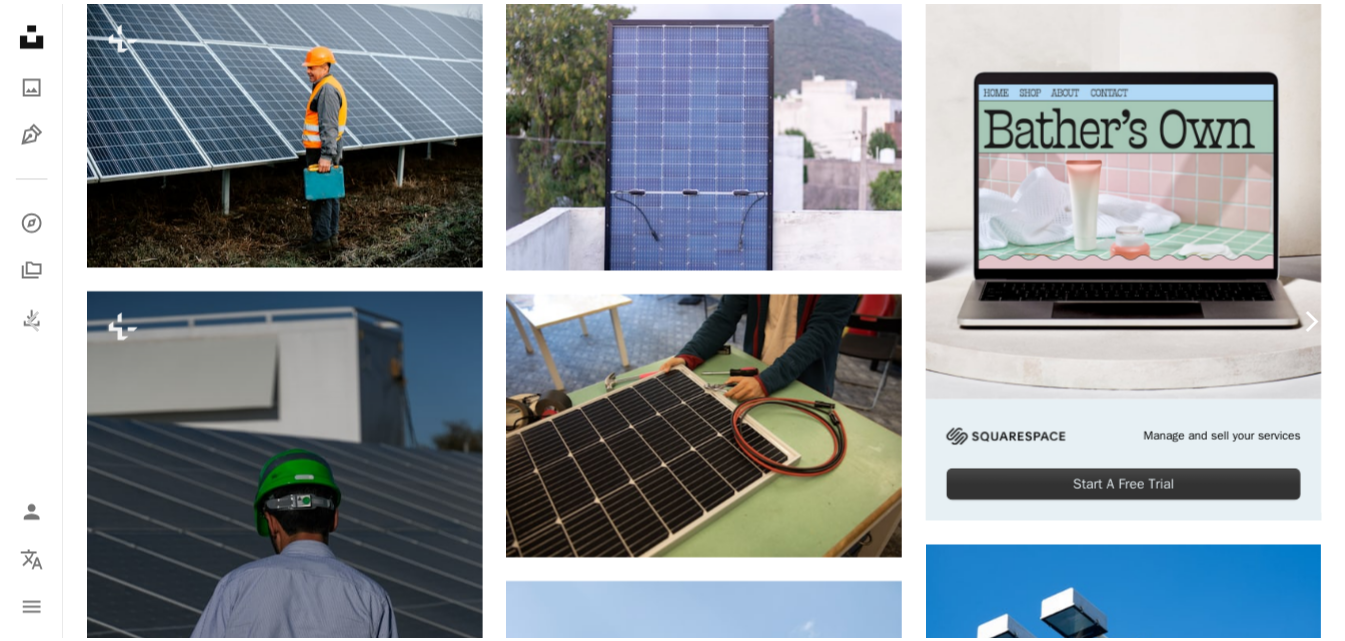 scroll, scrollTop: 0, scrollLeft: 0, axis: both 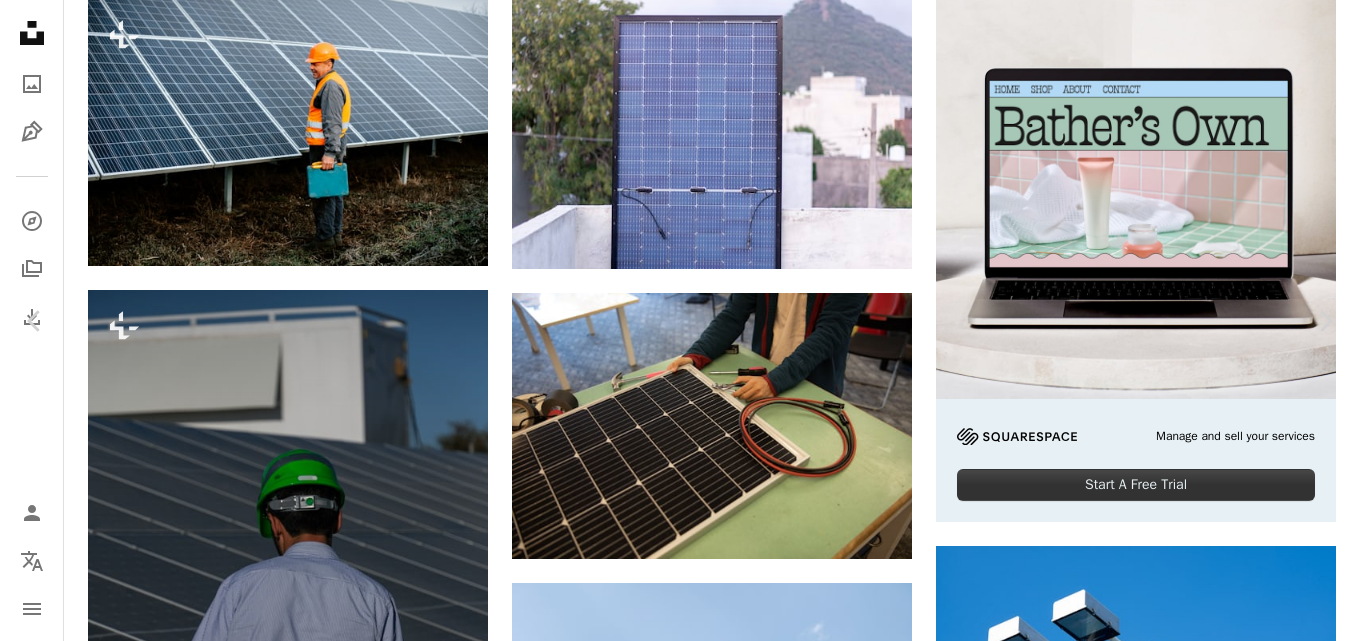 click on "**********" at bounding box center (680, 1789) 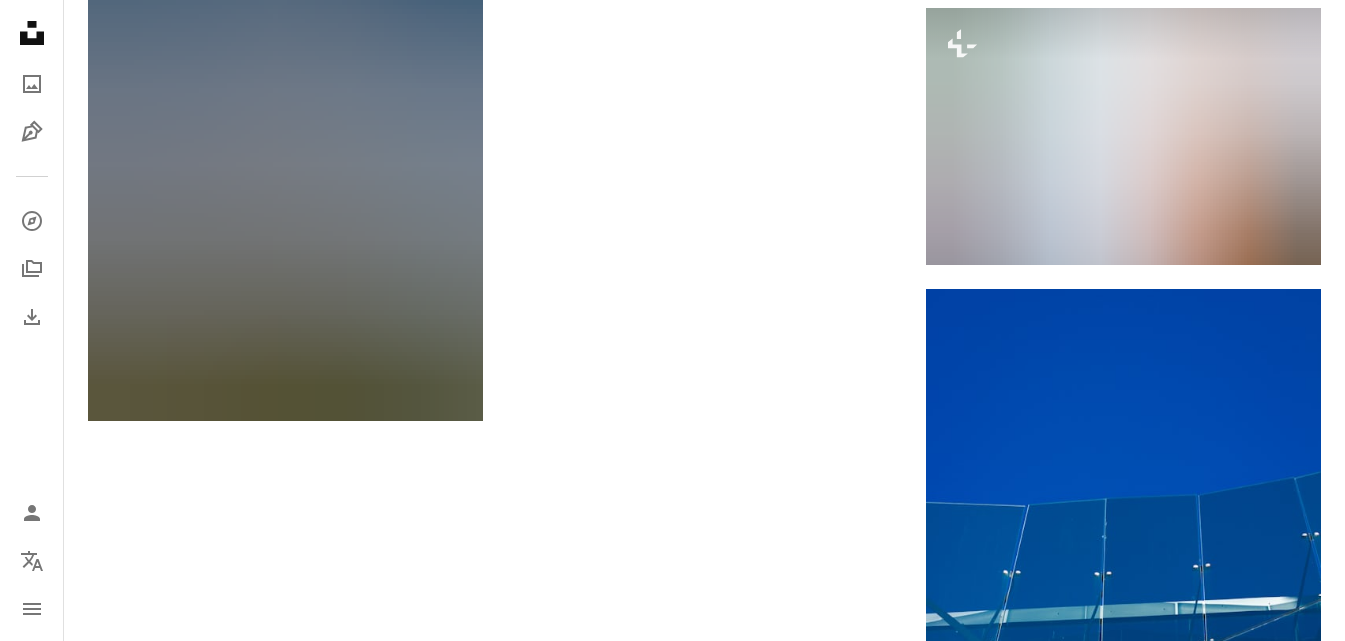 scroll, scrollTop: 2770, scrollLeft: 0, axis: vertical 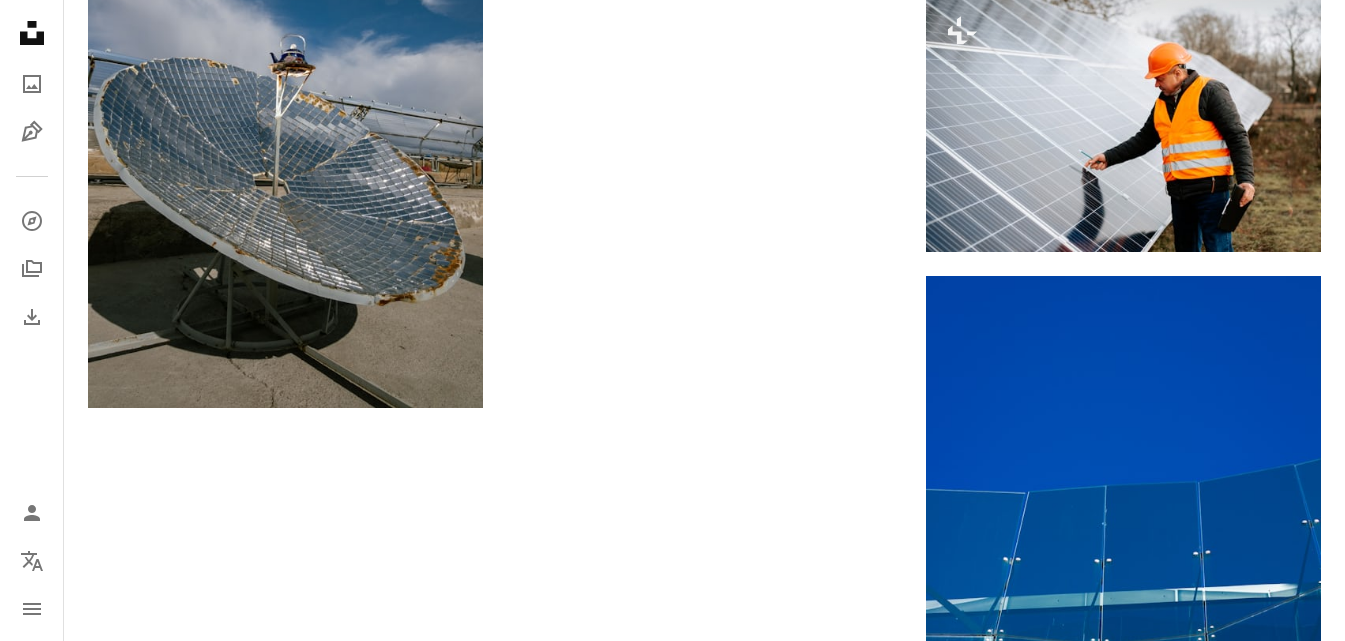 click on "Load more" at bounding box center [704, 948] 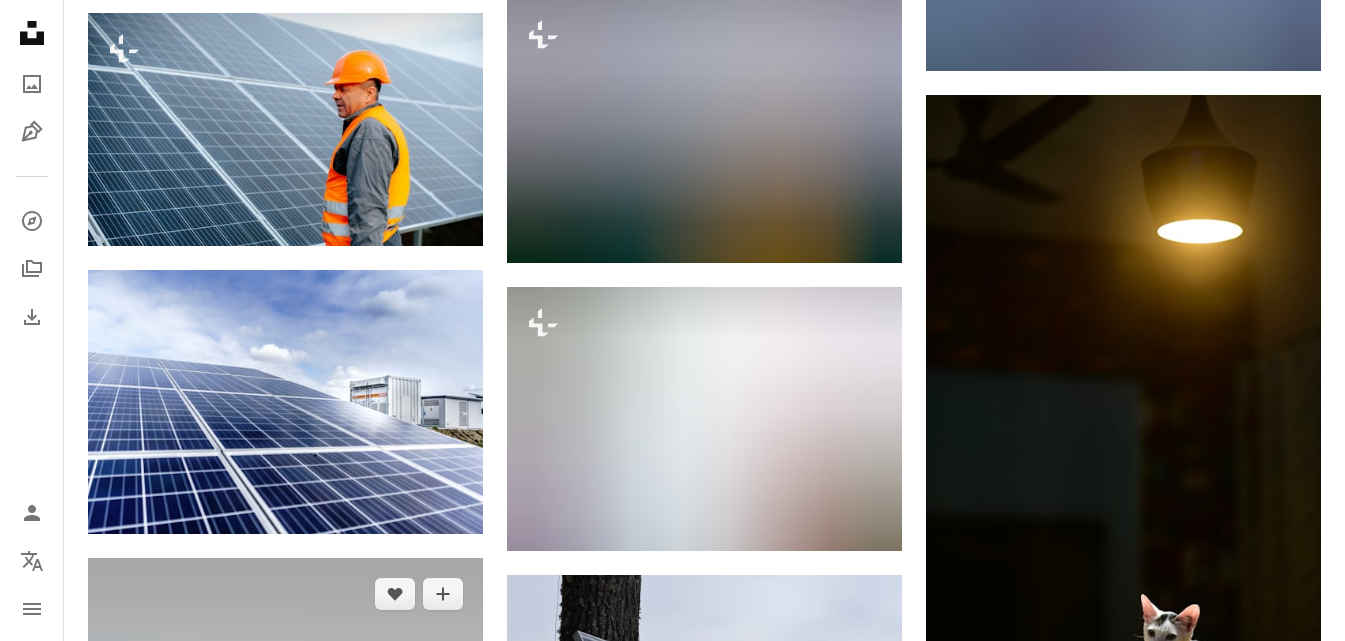 scroll, scrollTop: 5170, scrollLeft: 0, axis: vertical 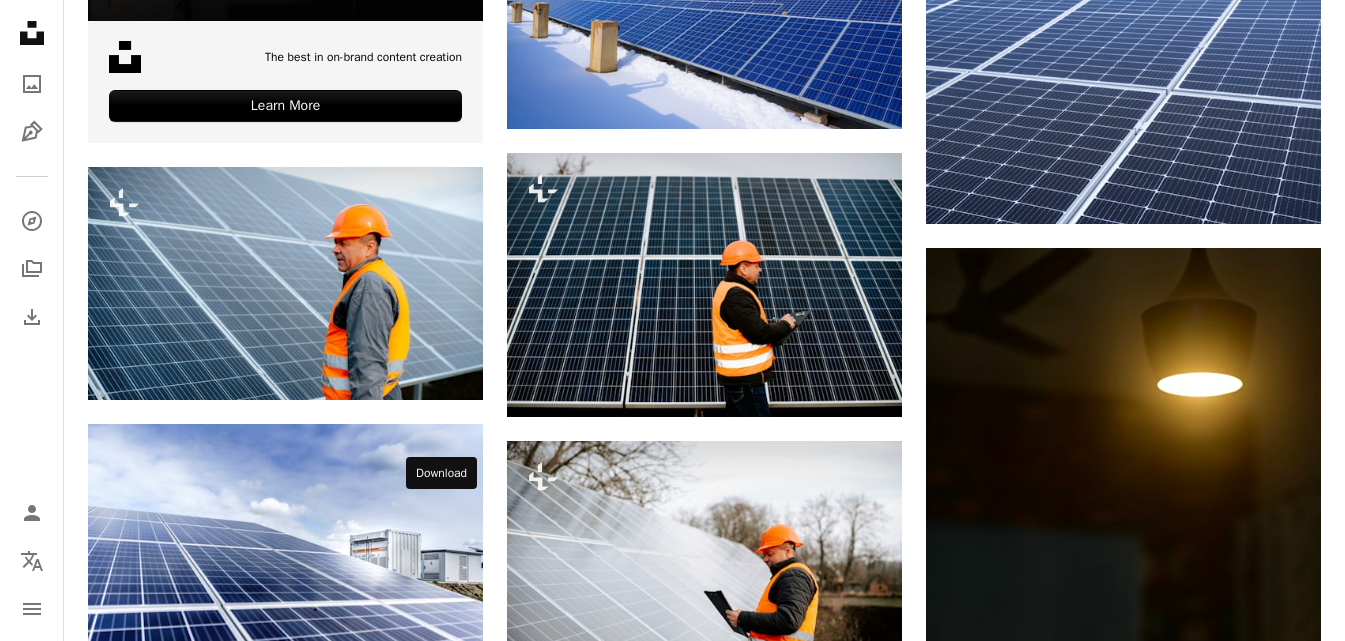 click on "Arrow pointing down" 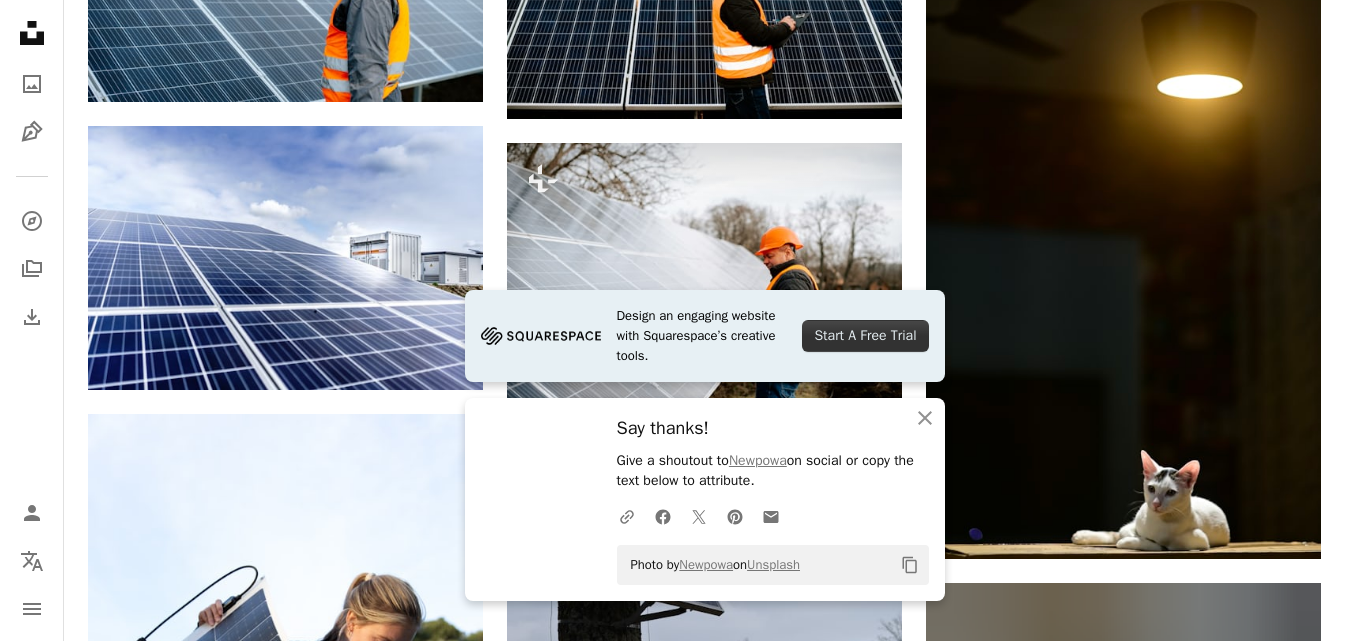 scroll, scrollTop: 5470, scrollLeft: 0, axis: vertical 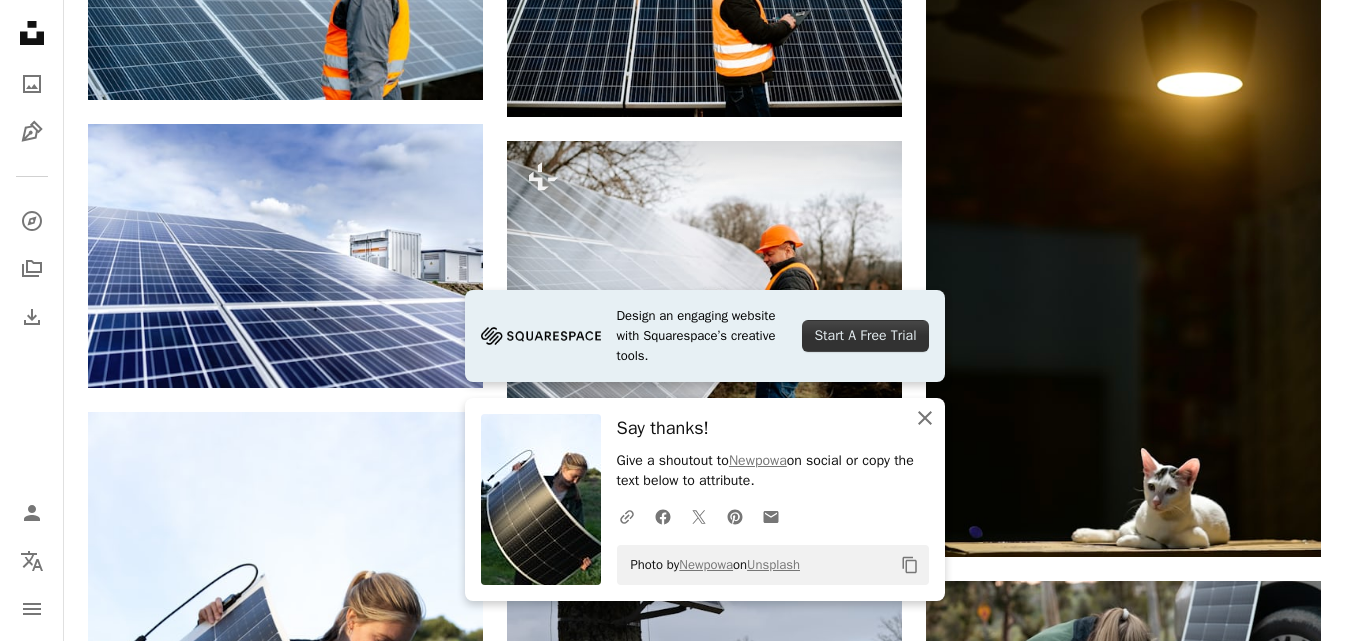 click on "An X shape Close" at bounding box center (925, 418) 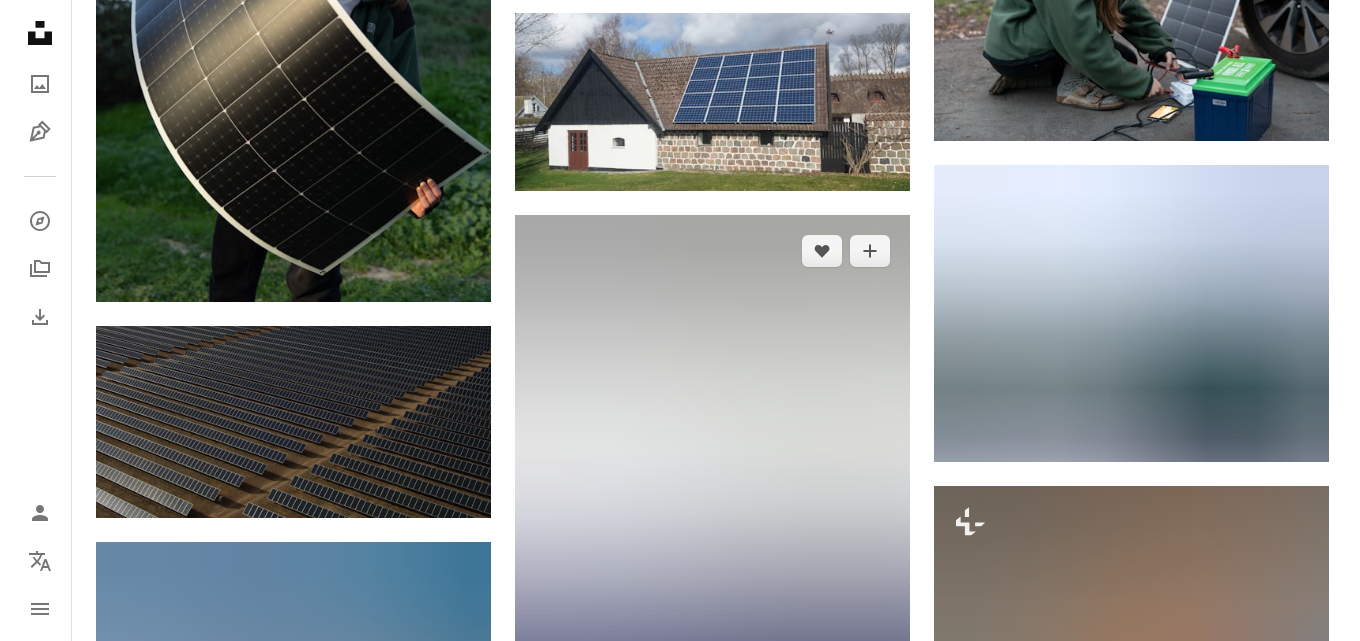 scroll, scrollTop: 6170, scrollLeft: 0, axis: vertical 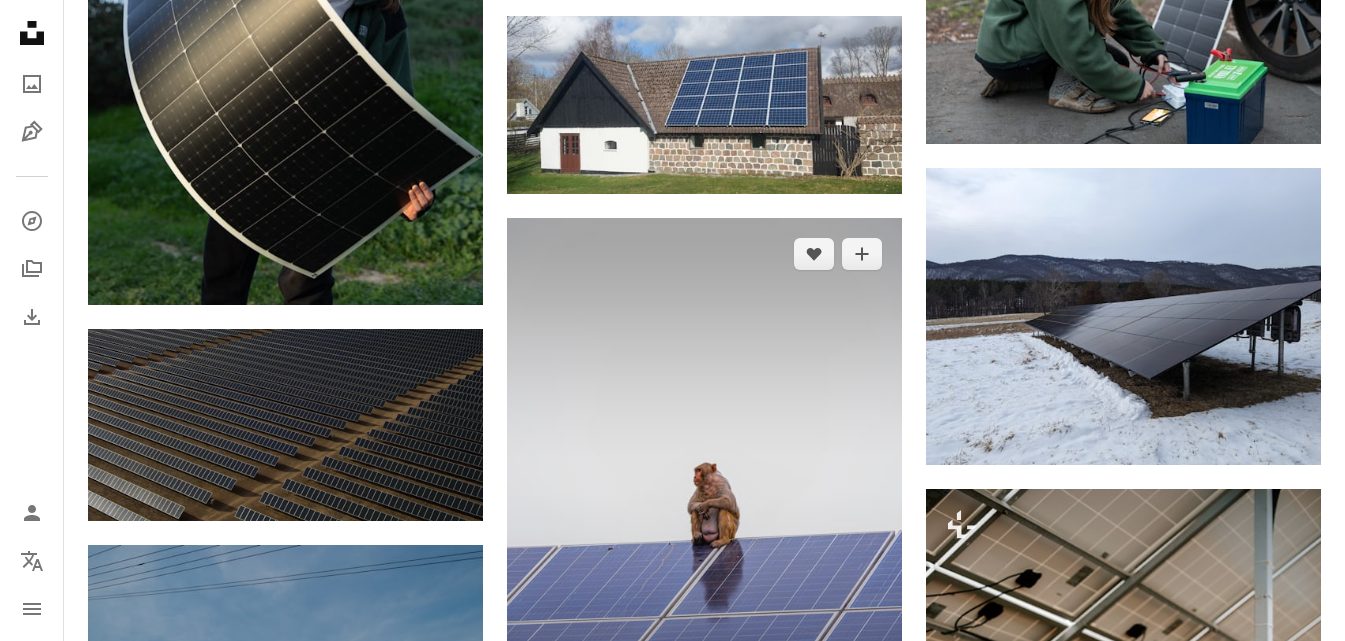 click at bounding box center [704, 481] 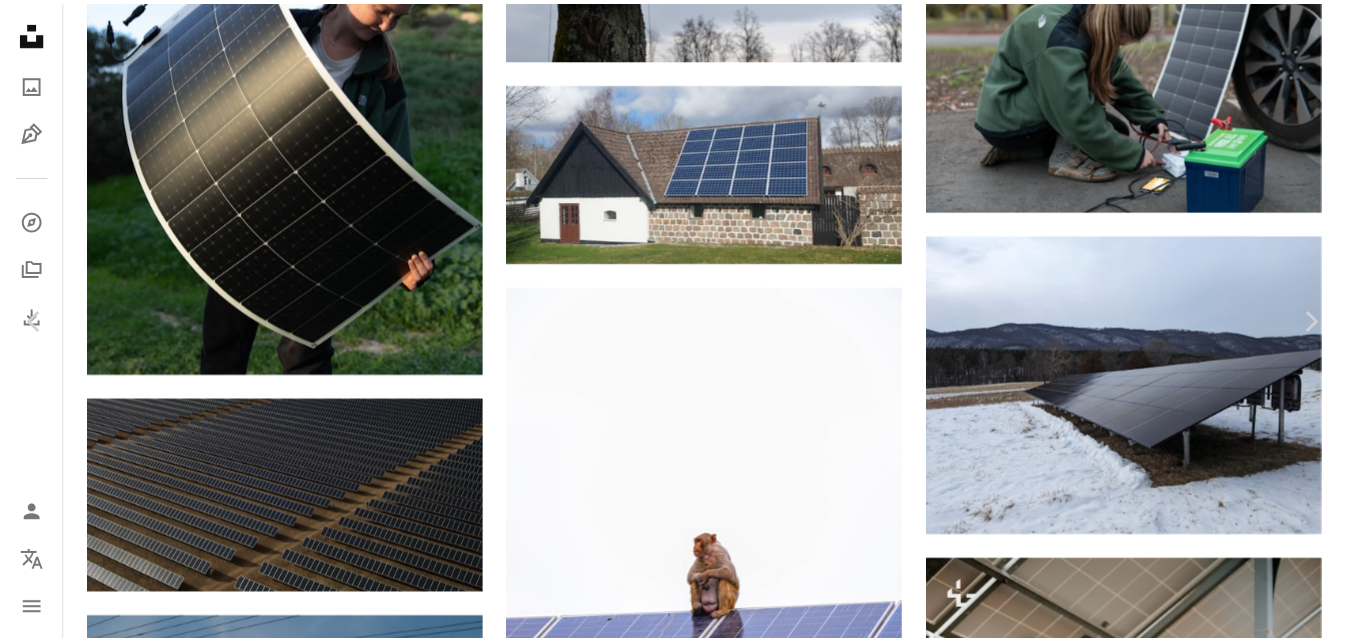 scroll, scrollTop: 200, scrollLeft: 0, axis: vertical 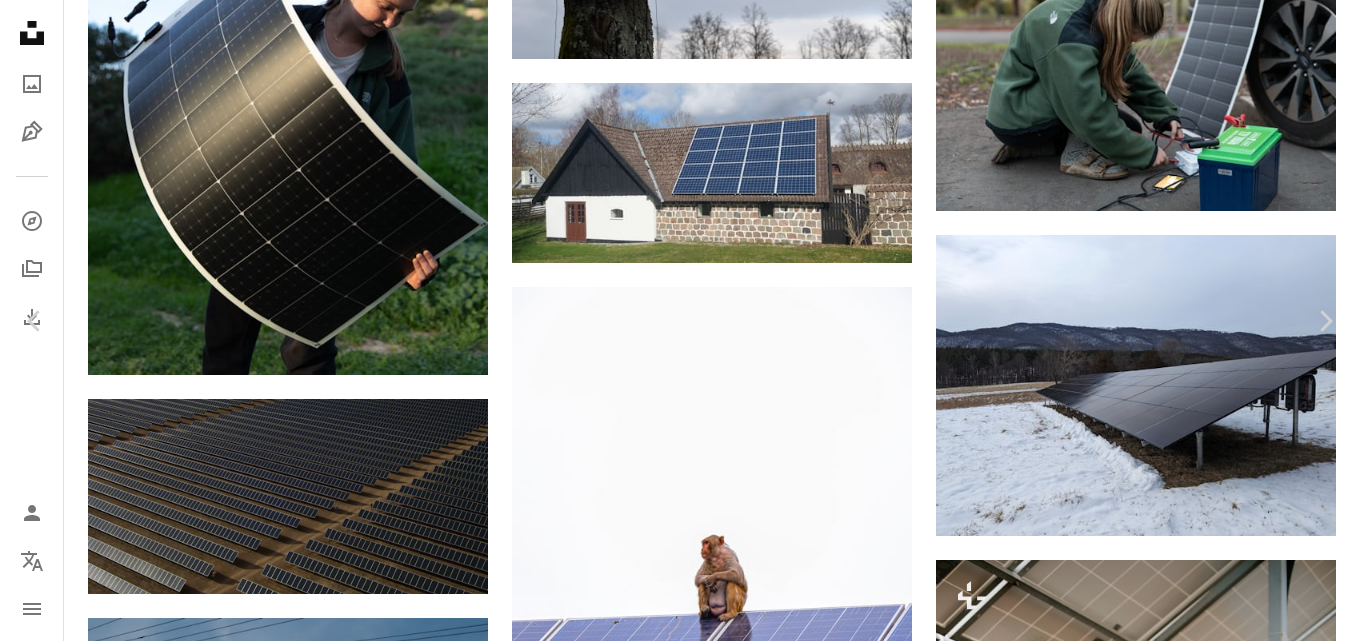 drag, startPoint x: 1010, startPoint y: 144, endPoint x: 1179, endPoint y: 33, distance: 202.19298 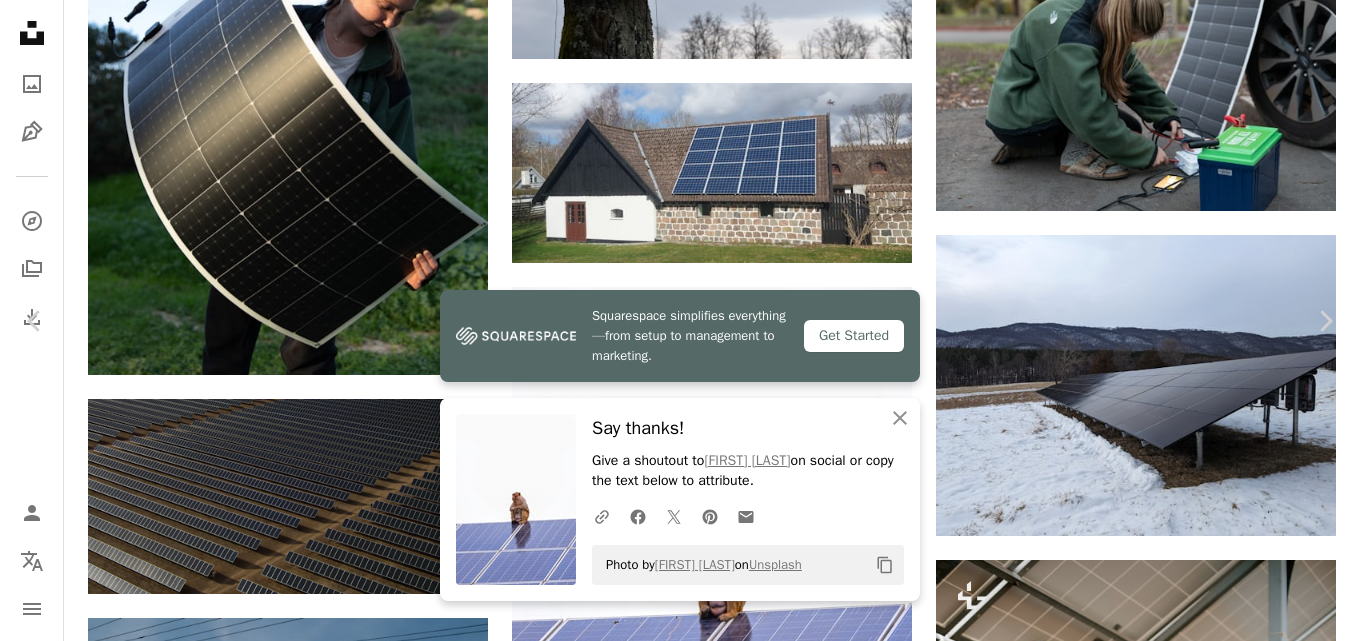 click on "An X shape Chevron left Chevron right Squarespace simplifies everything—from setup to management to marketing. Get Started An X shape Close Say thanks! Give a shoutout to  Rakshit Yadav  on social or copy the text below to attribute. A URL sharing icon (chains) Facebook icon X (formerly Twitter) icon Pinterest icon An envelope Photo by  Rakshit Yadav  on  Unsplash
Copy content Rakshit Yadav Available for hire A checkmark inside of a circle A heart A plus sign Download free Chevron down Zoom in Views 6,120 Downloads 101 A forward-right arrow Share Info icon Info More Actions Animal Calendar outlined Published on  March 17, 2023 Camera FUJIFILM, X-T200 Safety Free to use under the  Unsplash License animal wildlife monkey solar panels mammal electrical device Free images Browse premium related images on iStock  |  Save 20% with code UNSPLASH20 View more on iStock  ↗ Related images A heart A plus sign Erik Karits Arrow pointing down A heart A plus sign Istvan Hernek Arrow pointing down A heart For" at bounding box center (680, 5183) 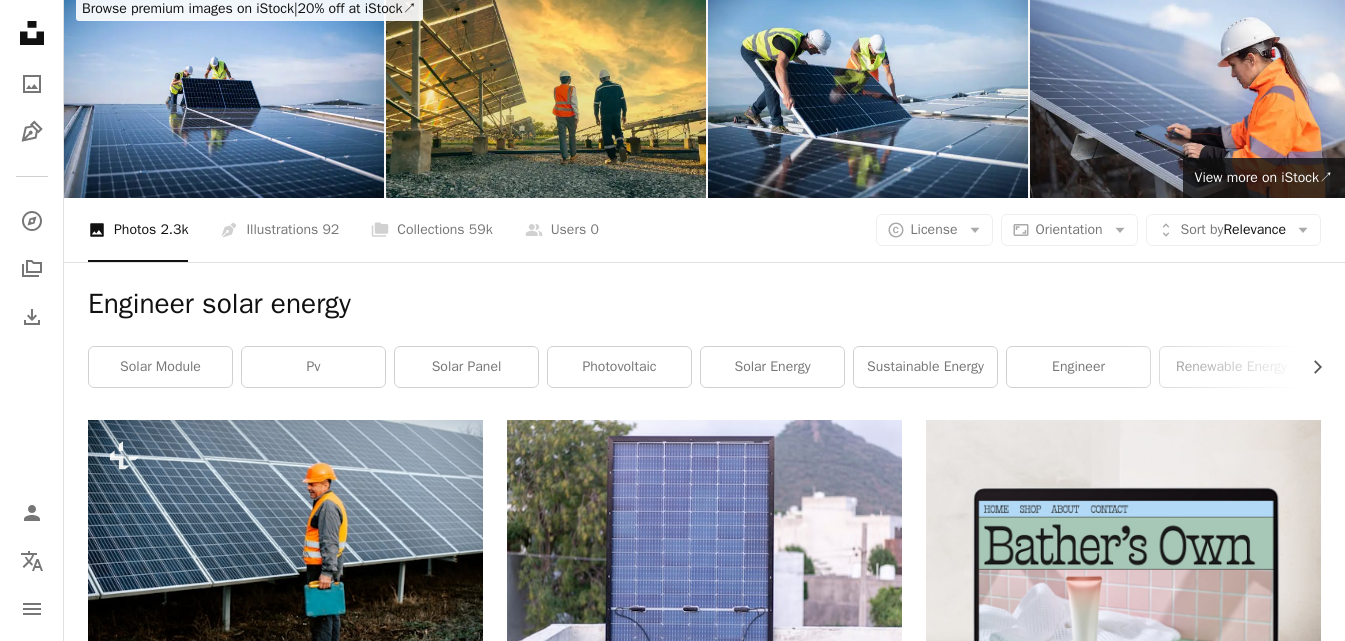 scroll, scrollTop: 0, scrollLeft: 0, axis: both 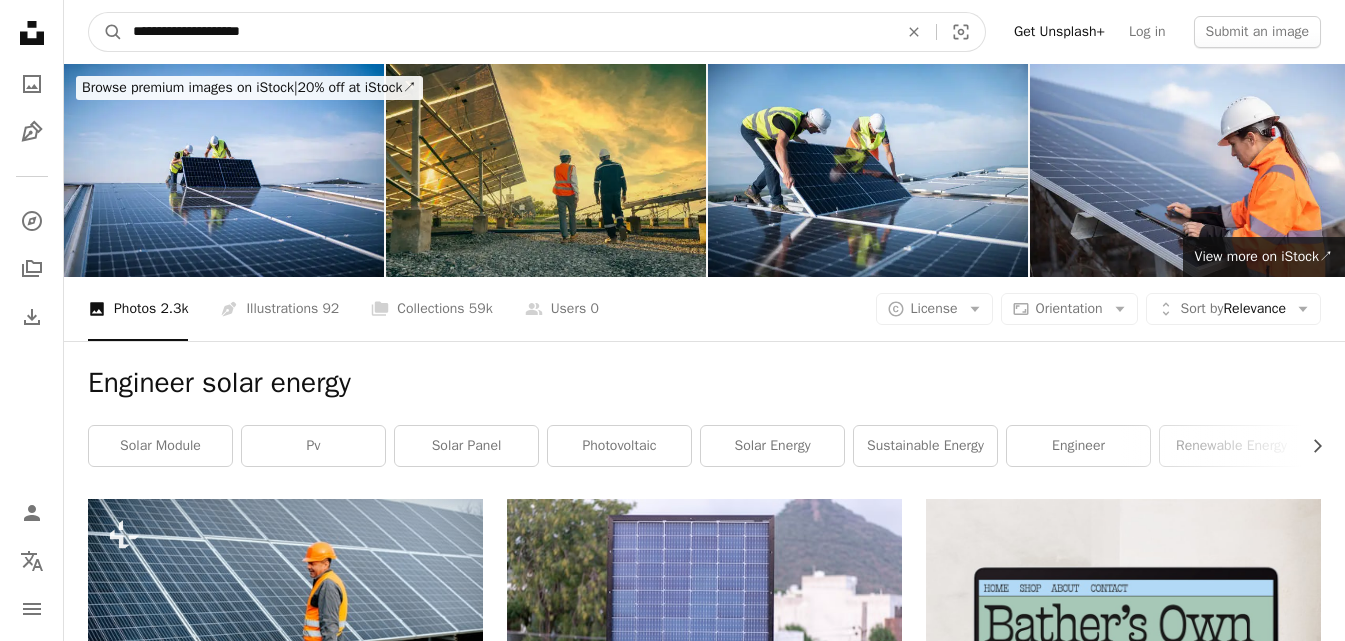 click on "**********" at bounding box center (507, 32) 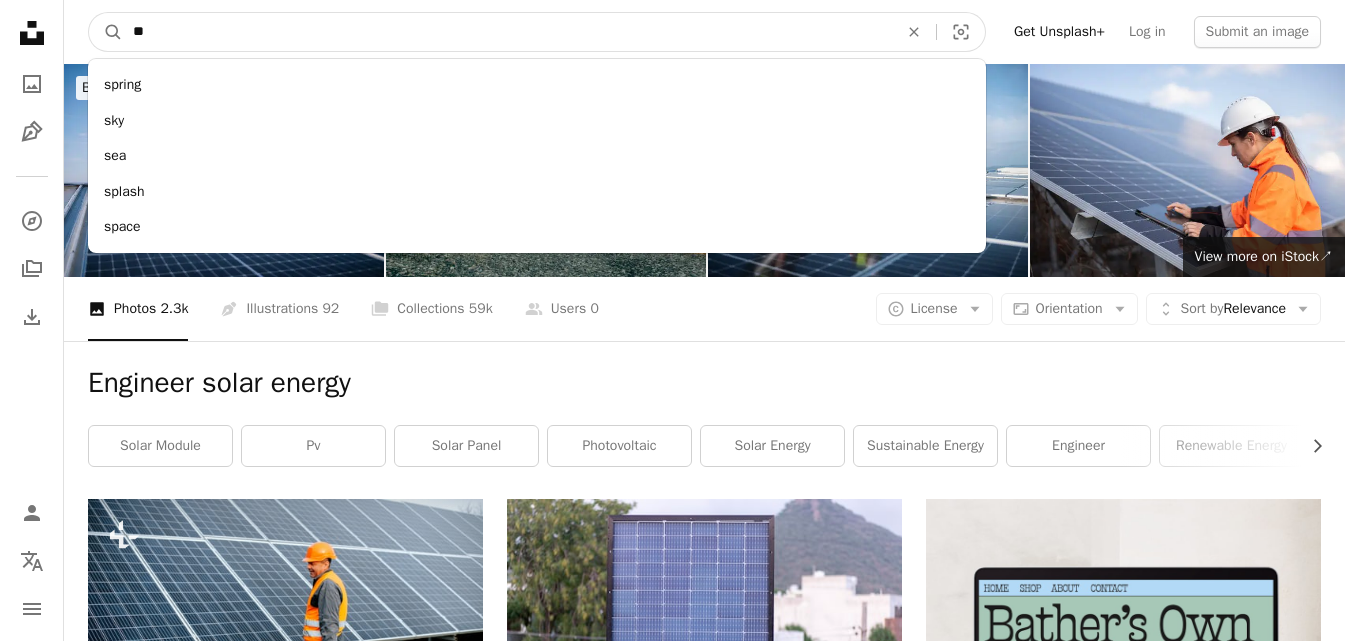 type on "***" 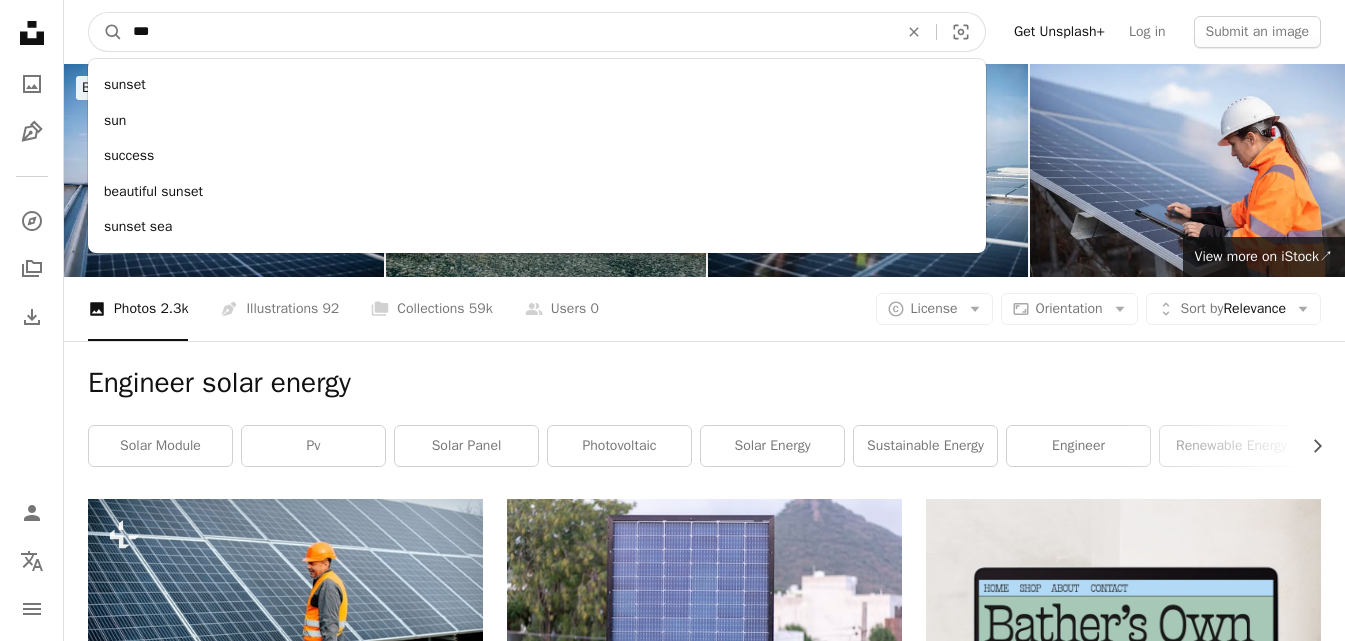 click on "A magnifying glass" at bounding box center [106, 32] 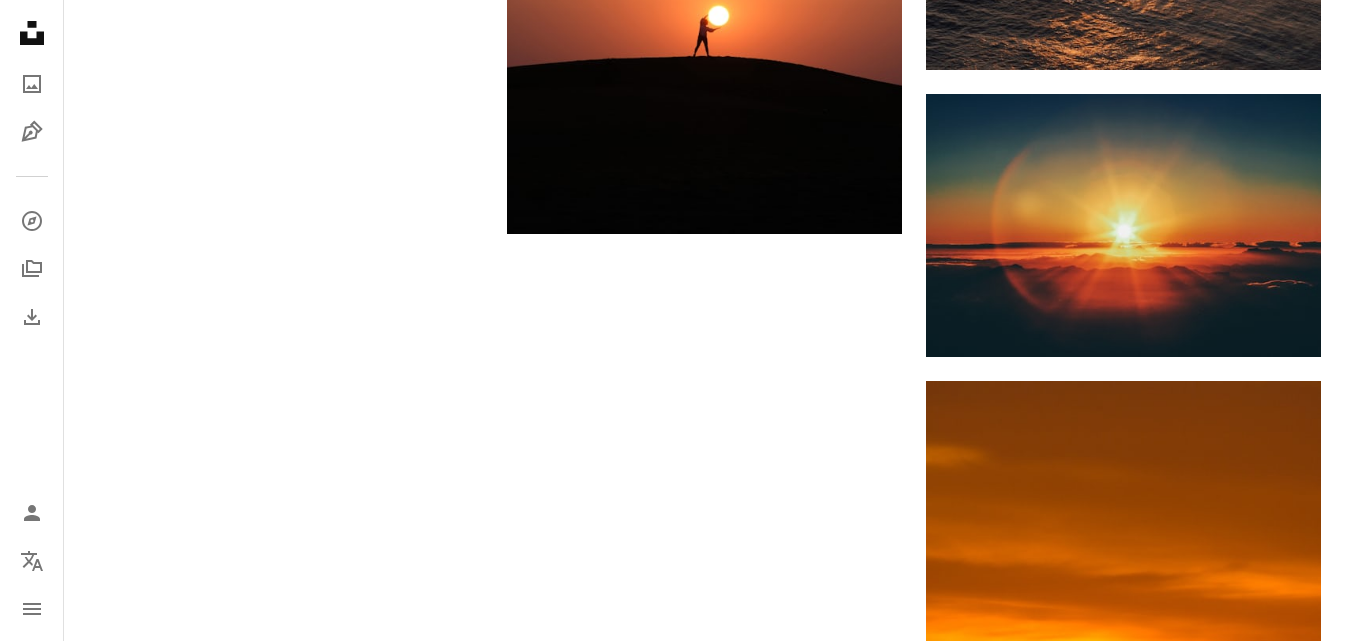 scroll, scrollTop: 2800, scrollLeft: 0, axis: vertical 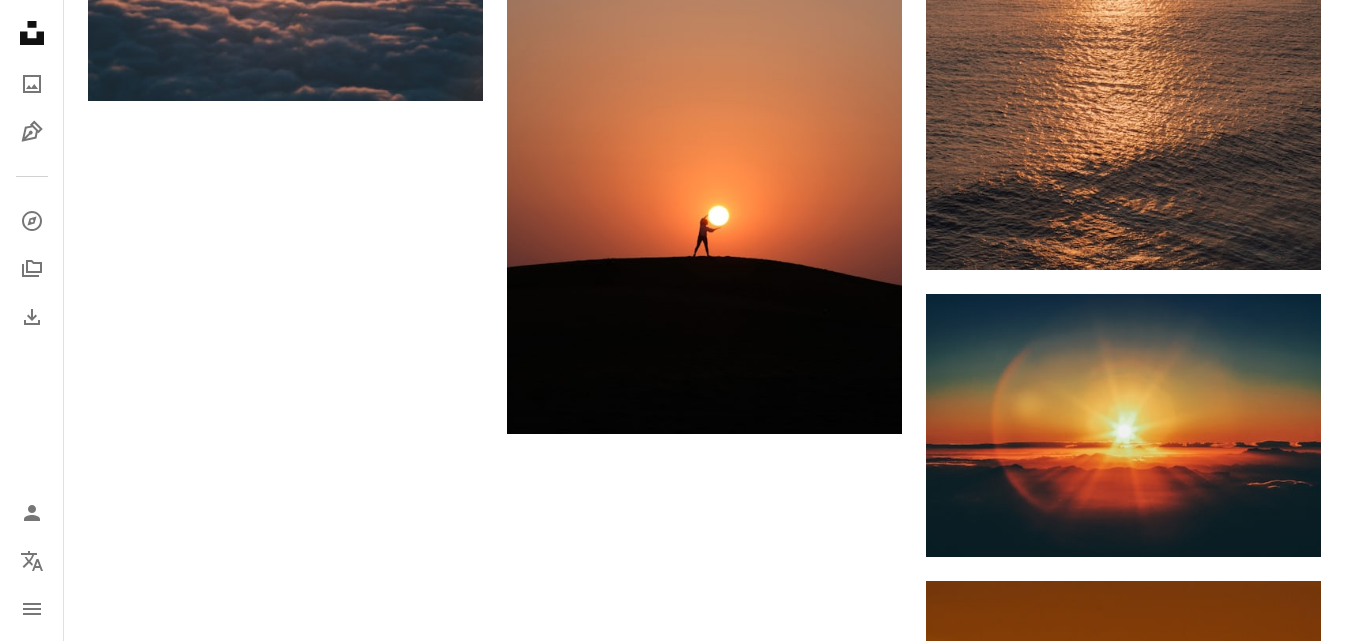click on "Load more" at bounding box center [704, 1254] 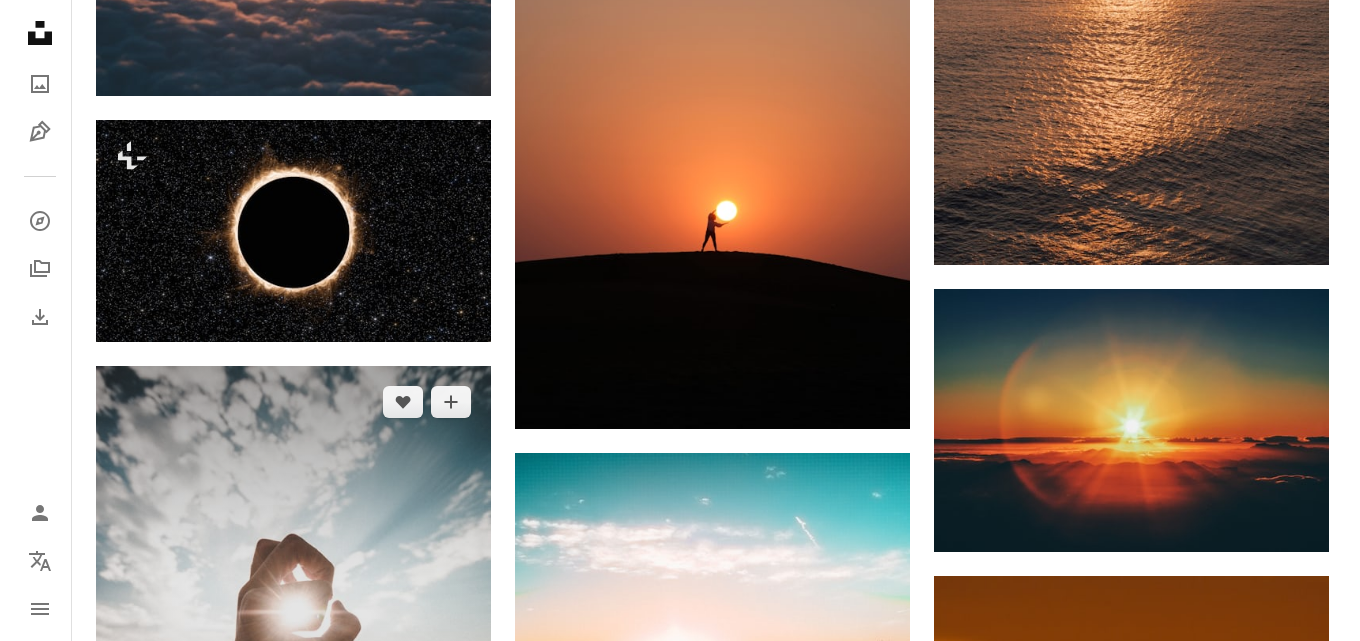 scroll, scrollTop: 3100, scrollLeft: 0, axis: vertical 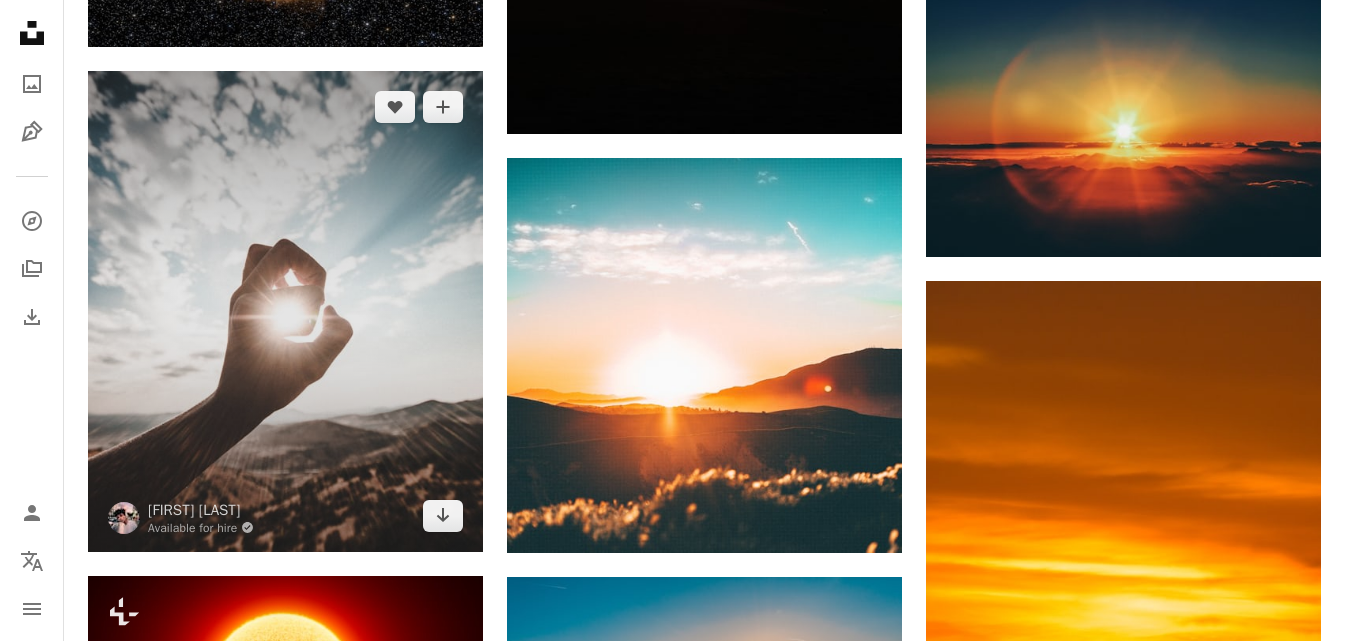 click at bounding box center [285, 311] 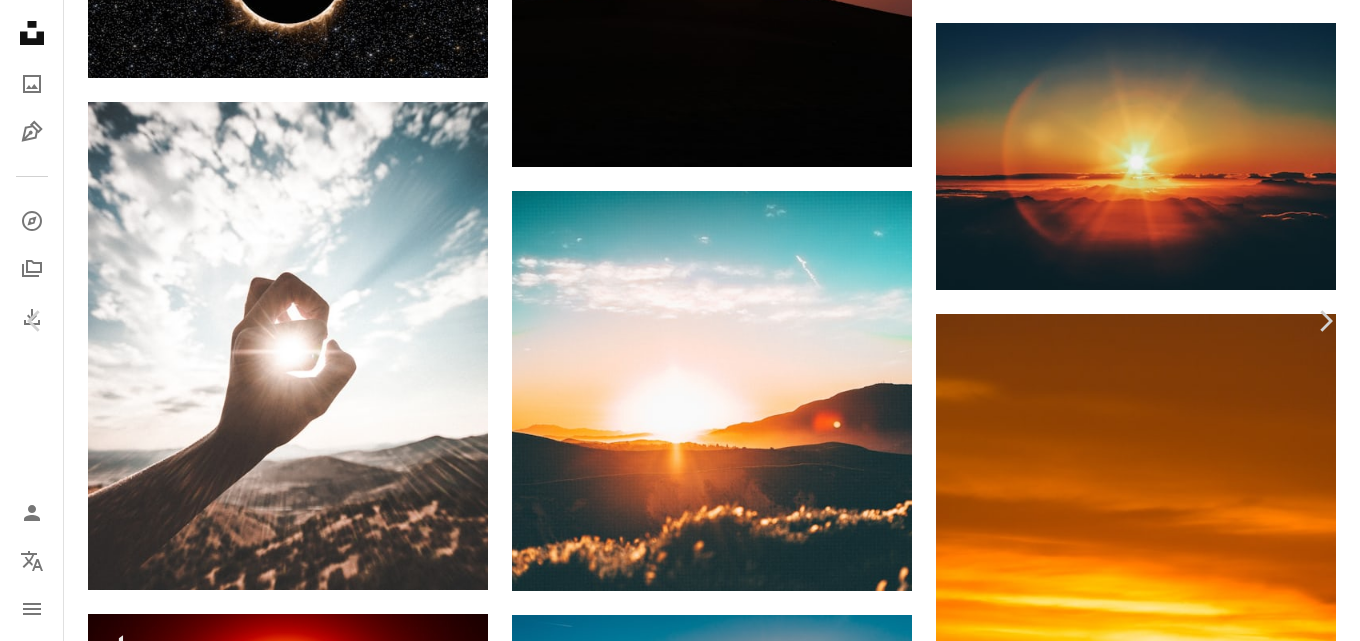 scroll, scrollTop: 400, scrollLeft: 0, axis: vertical 